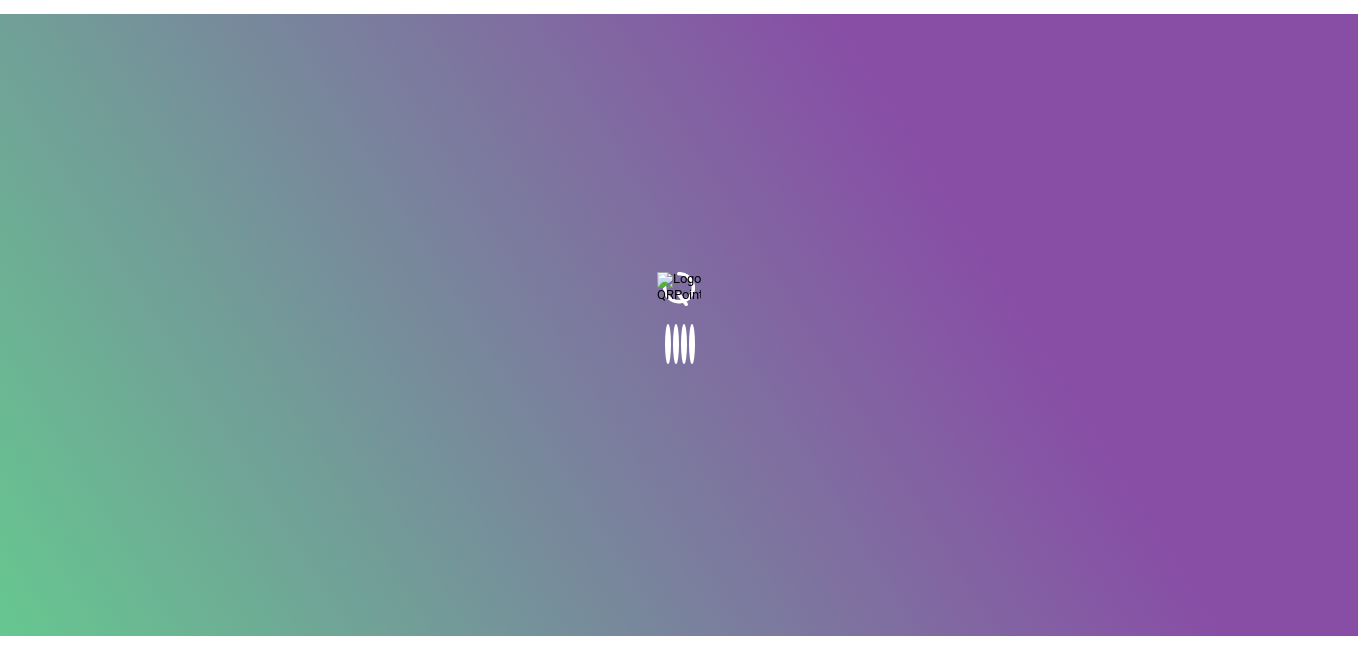 scroll, scrollTop: 0, scrollLeft: 0, axis: both 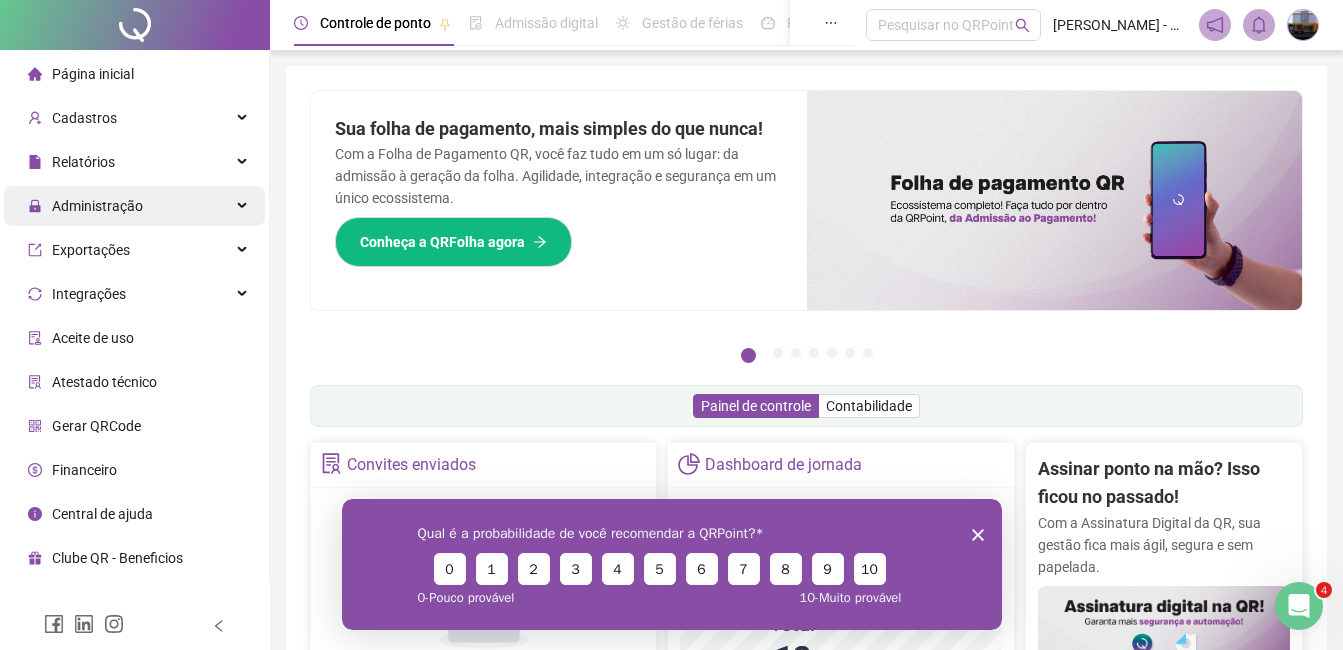 click on "Administração" at bounding box center [97, 206] 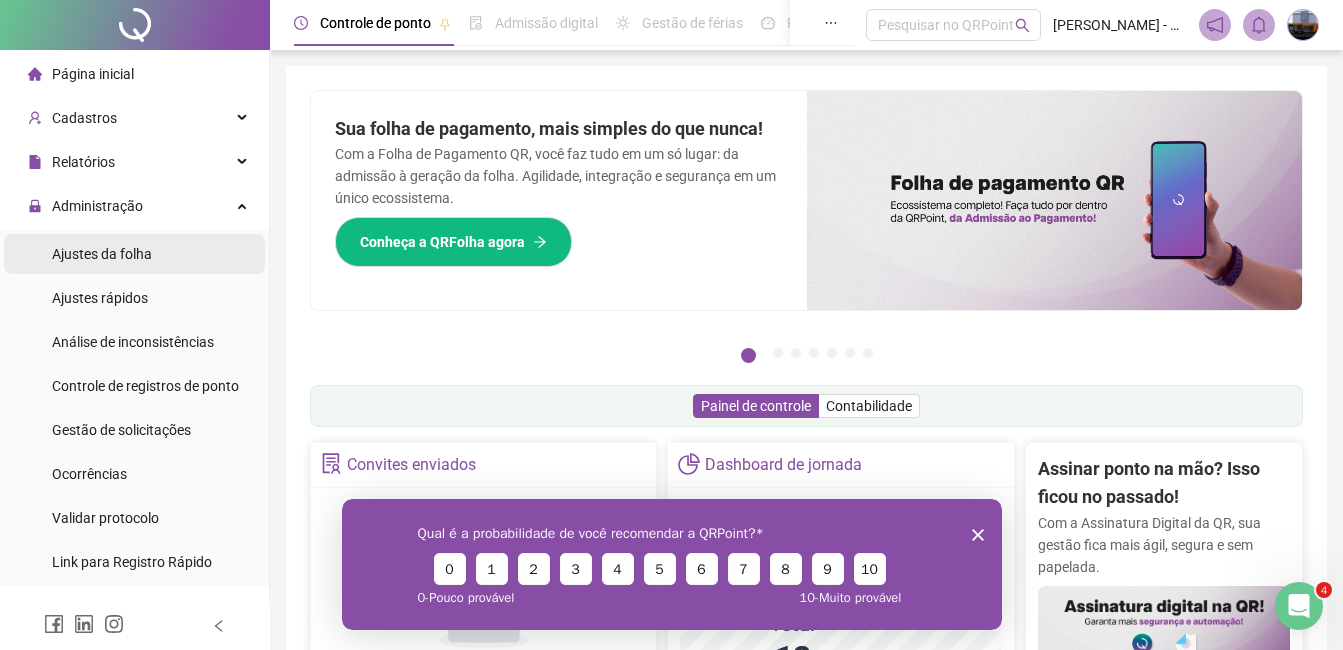 click on "Ajustes da folha" at bounding box center [102, 254] 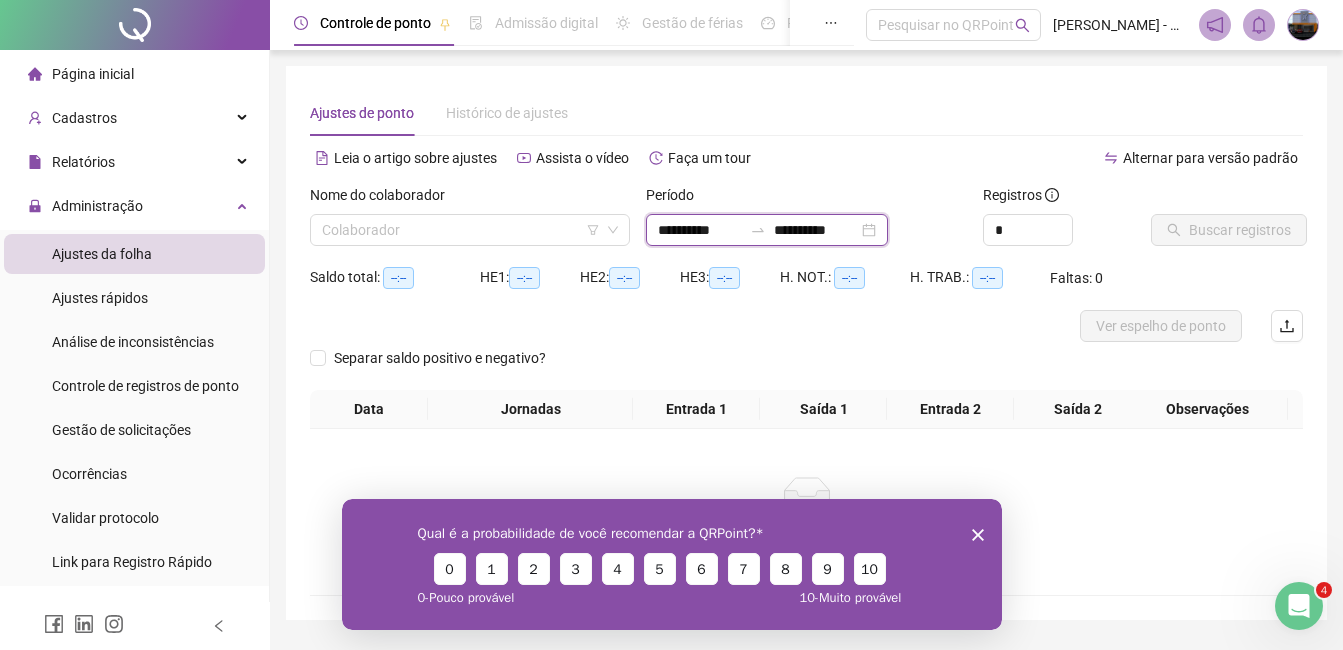 click on "**********" at bounding box center (700, 230) 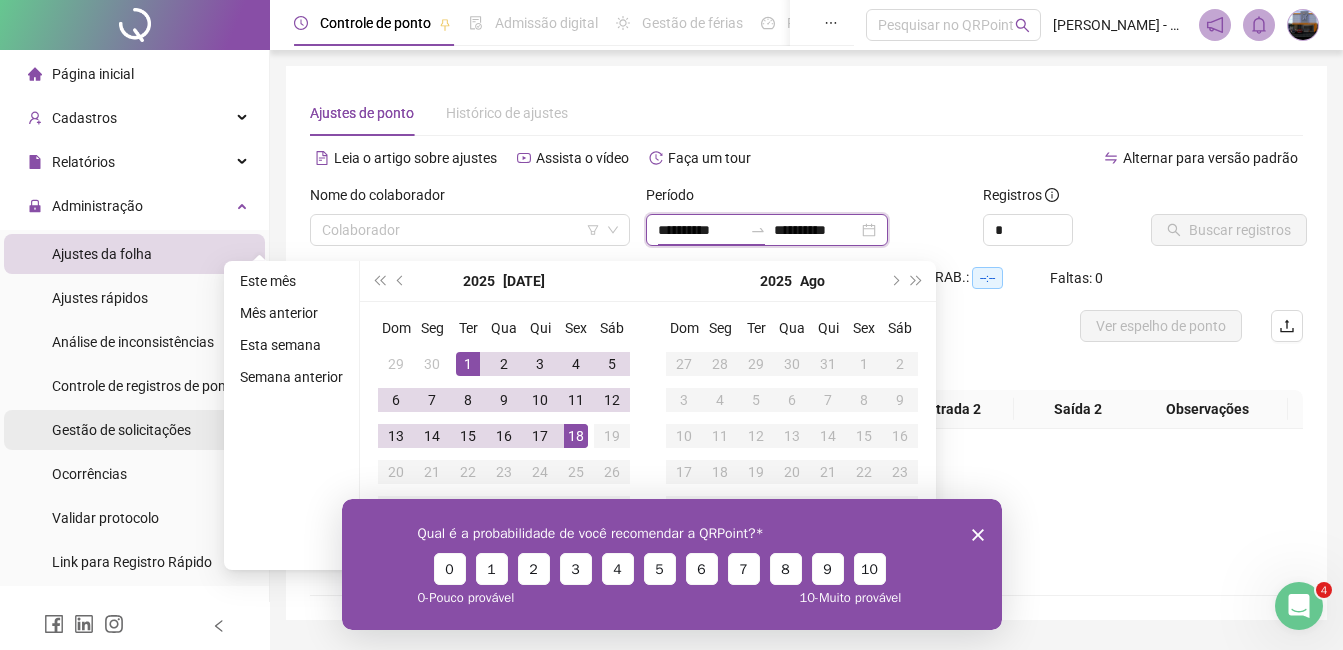 type on "**********" 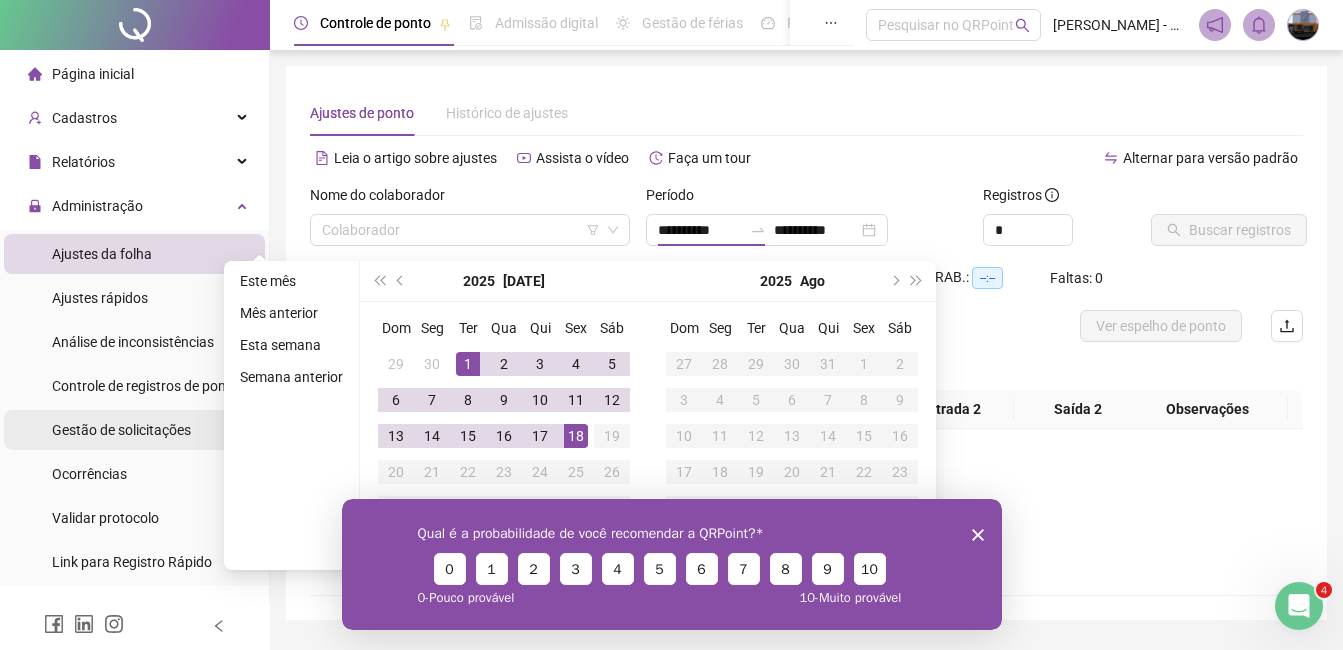 click on "Gestão de solicitações" at bounding box center (121, 430) 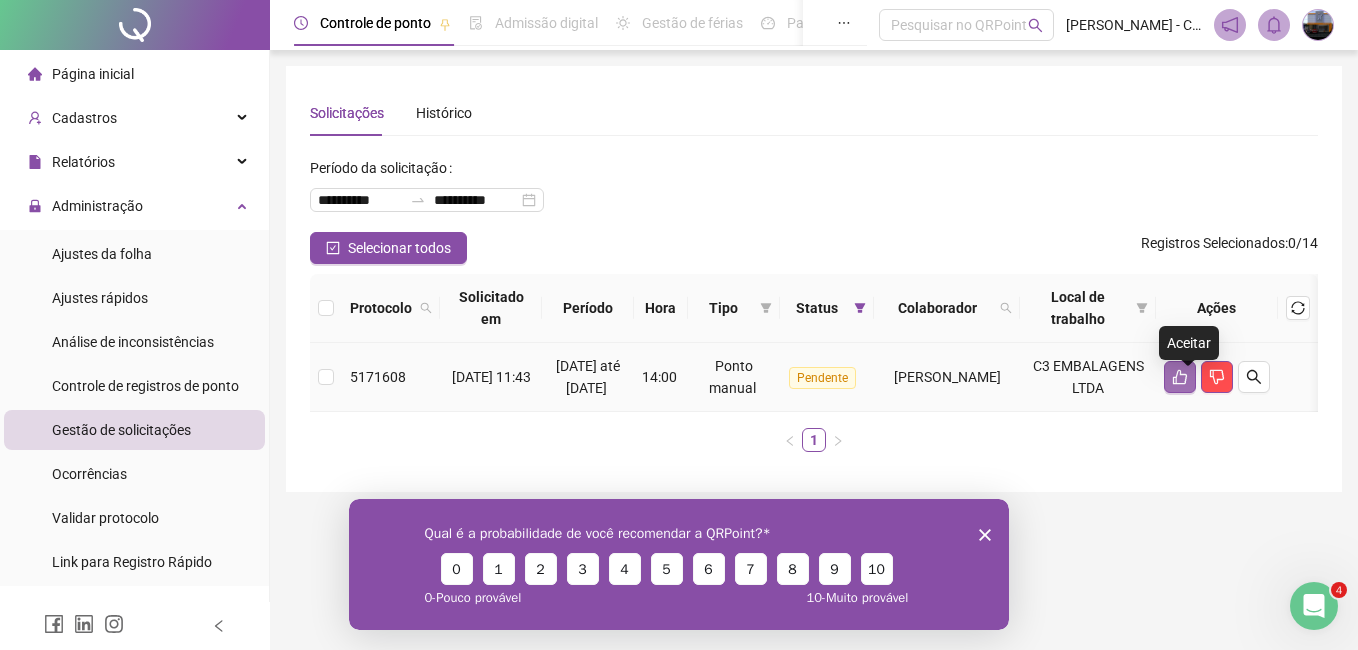 click 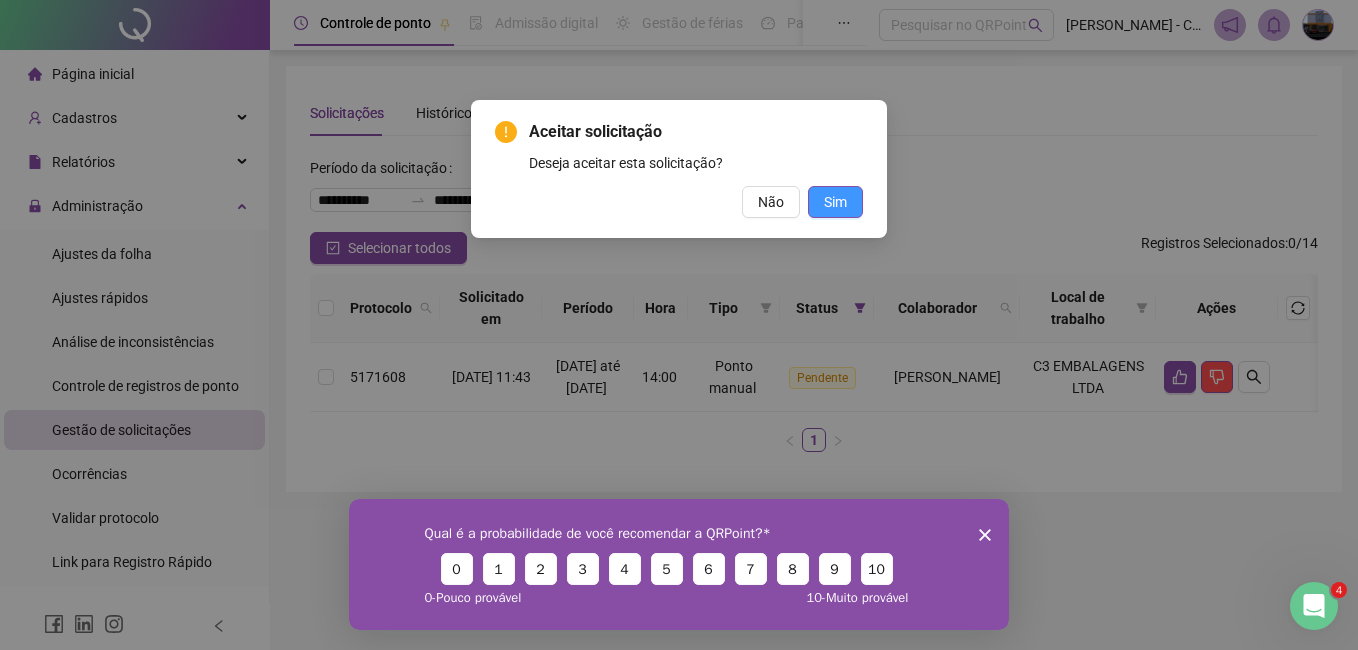 click on "Sim" at bounding box center [835, 202] 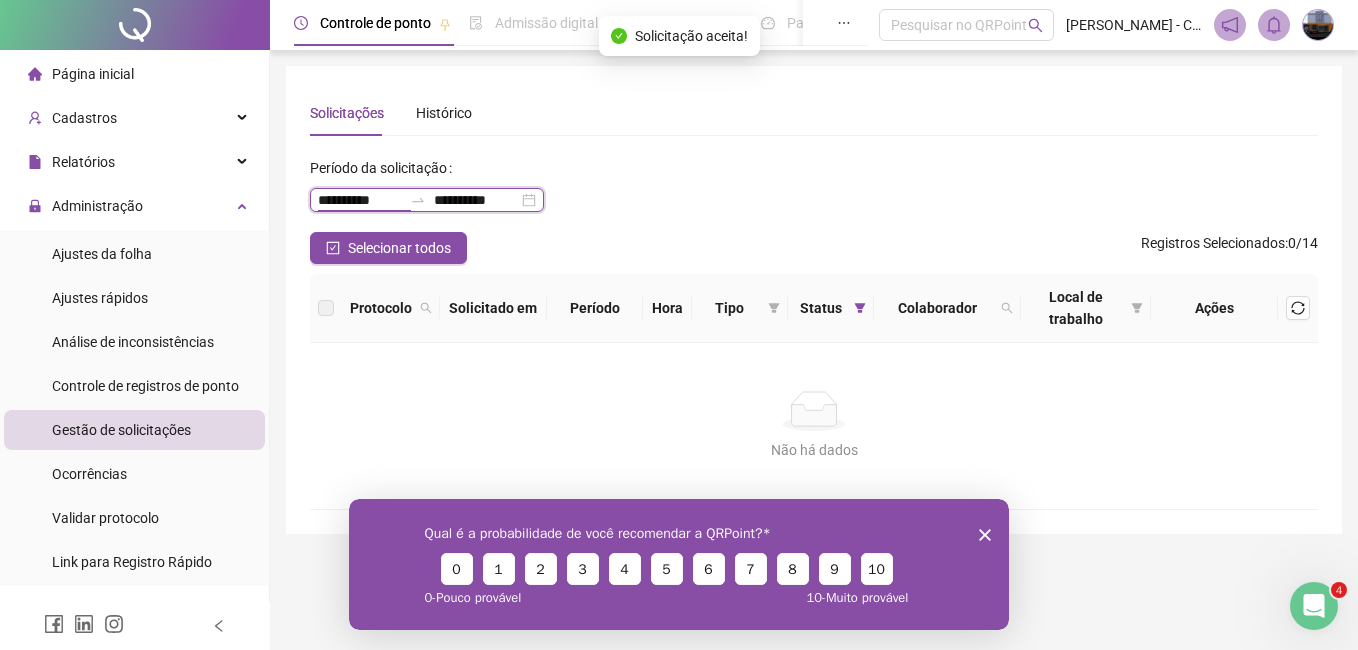 click on "**********" at bounding box center (360, 200) 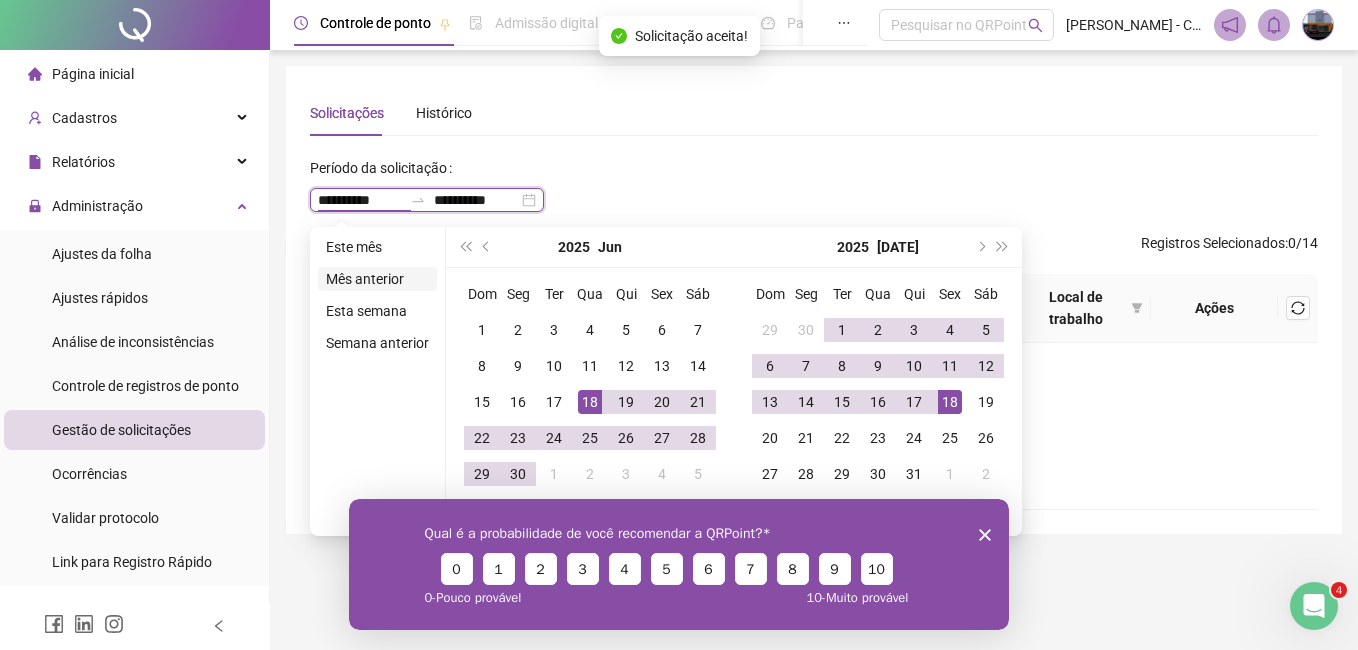 type on "**********" 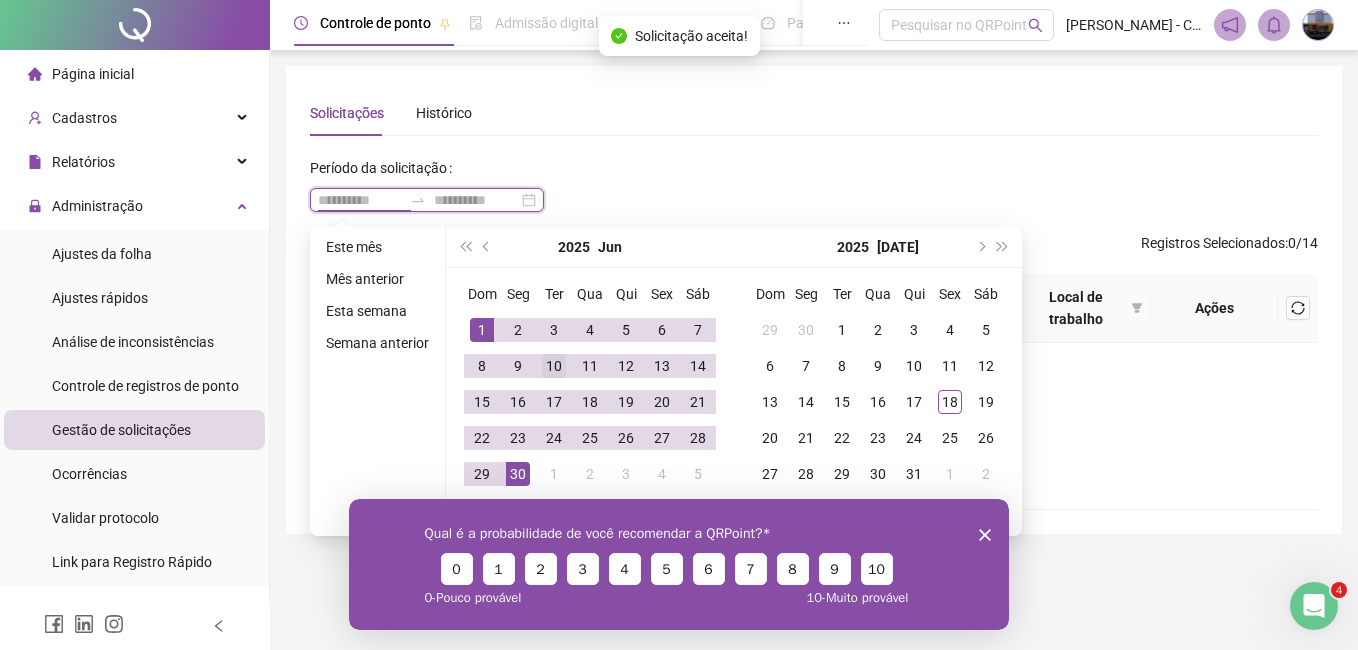 type on "**********" 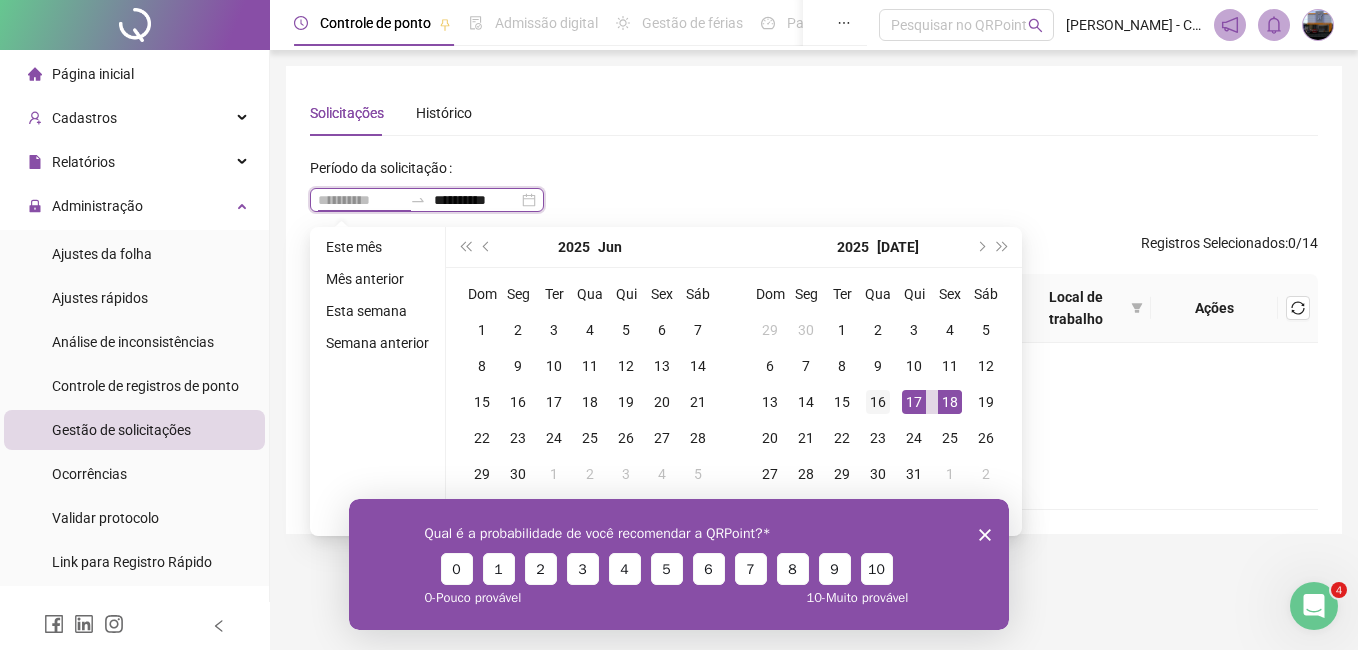 type on "**********" 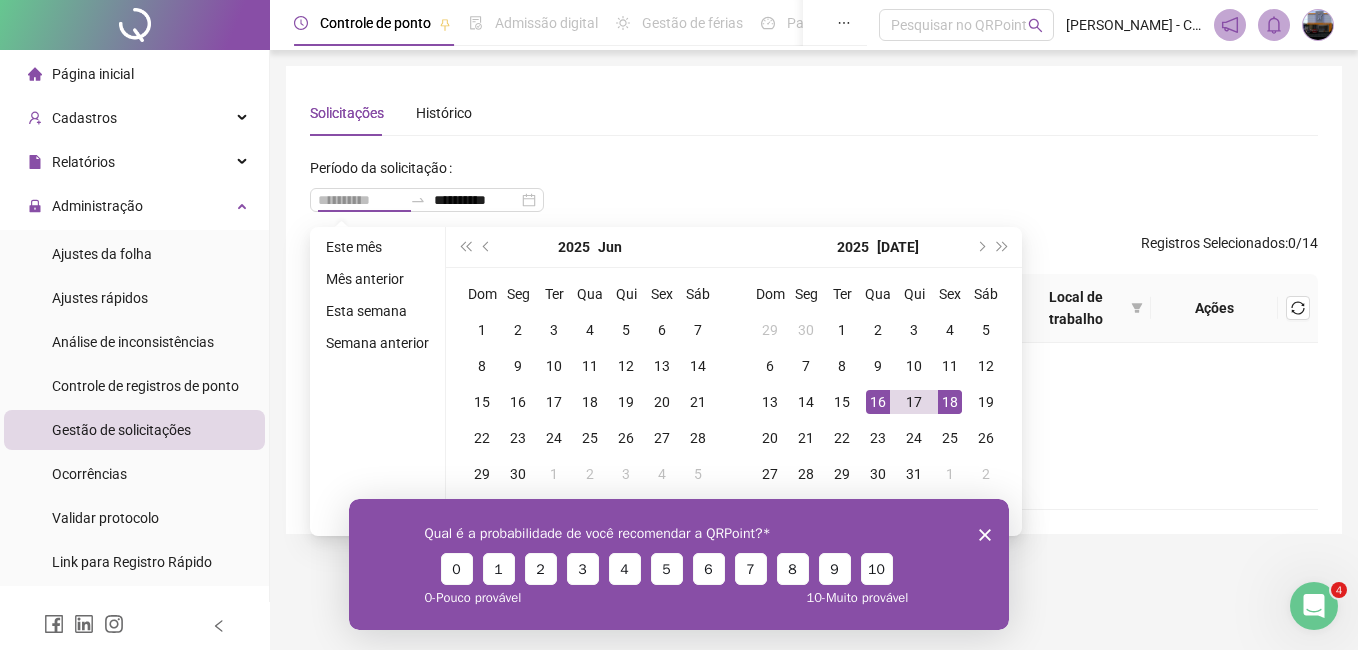click on "16" at bounding box center [878, 402] 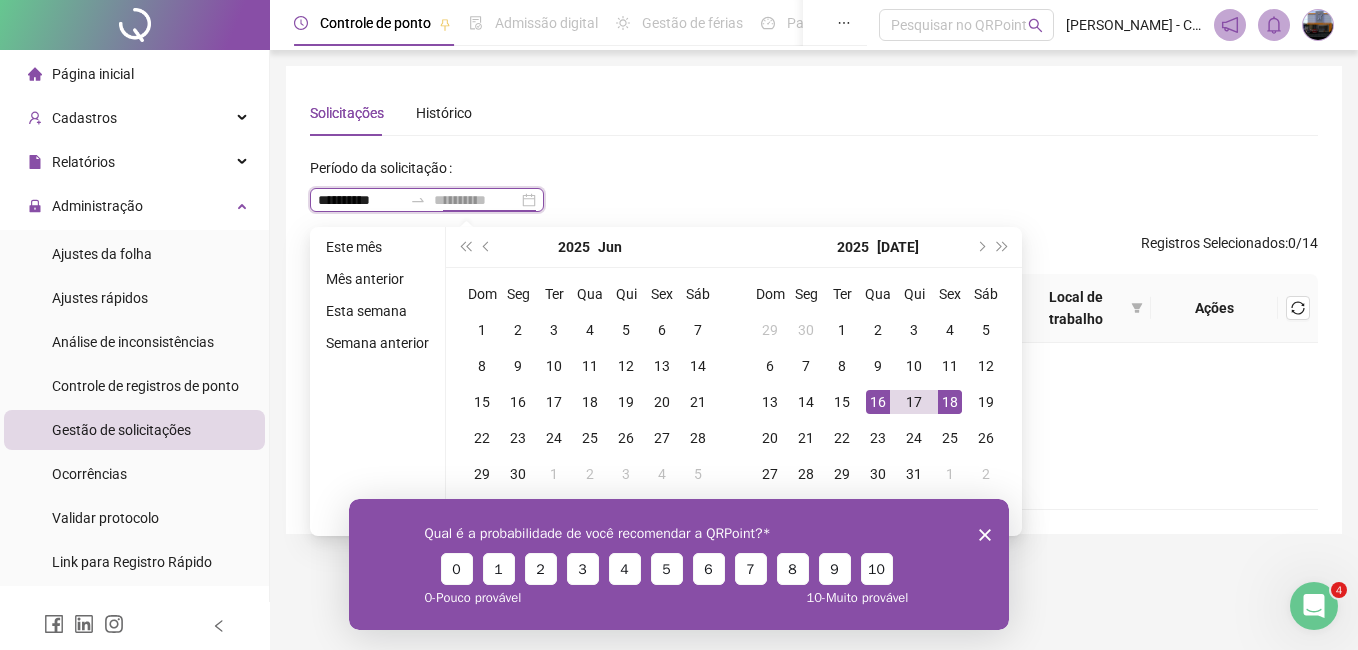 type on "**********" 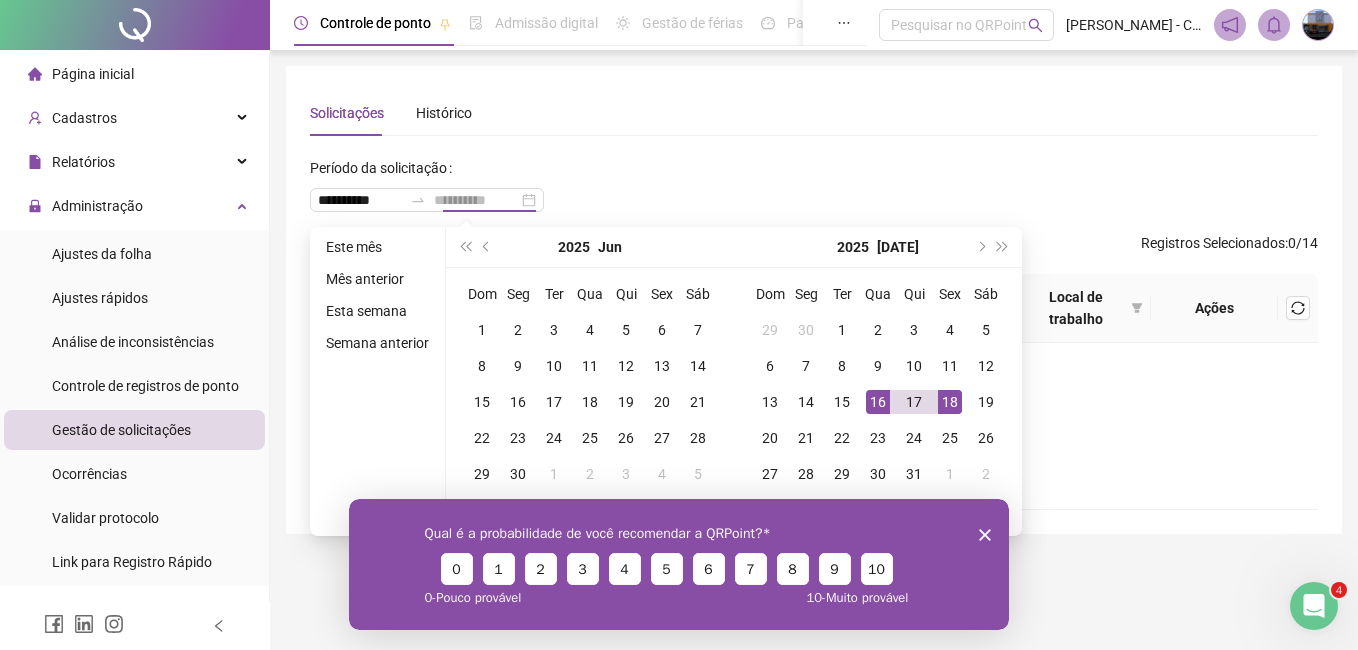 click on "18" at bounding box center [950, 402] 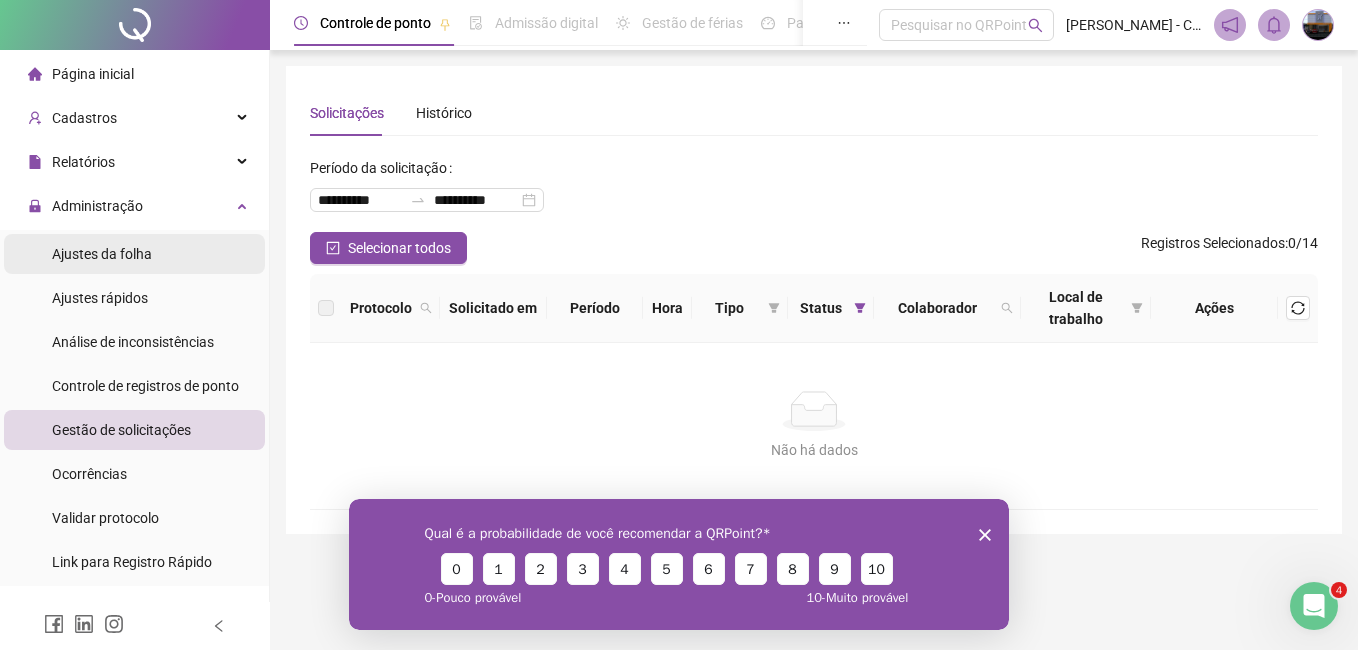 click on "Ajustes da folha" at bounding box center (102, 254) 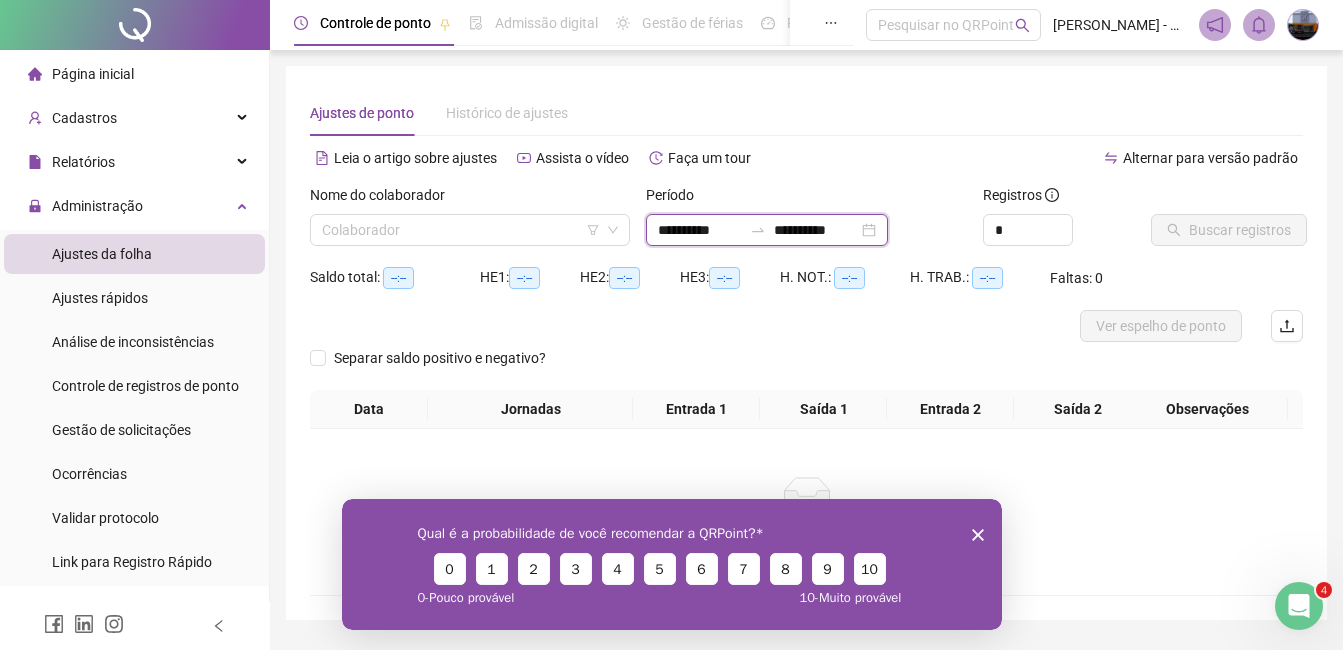 click on "**********" at bounding box center (700, 230) 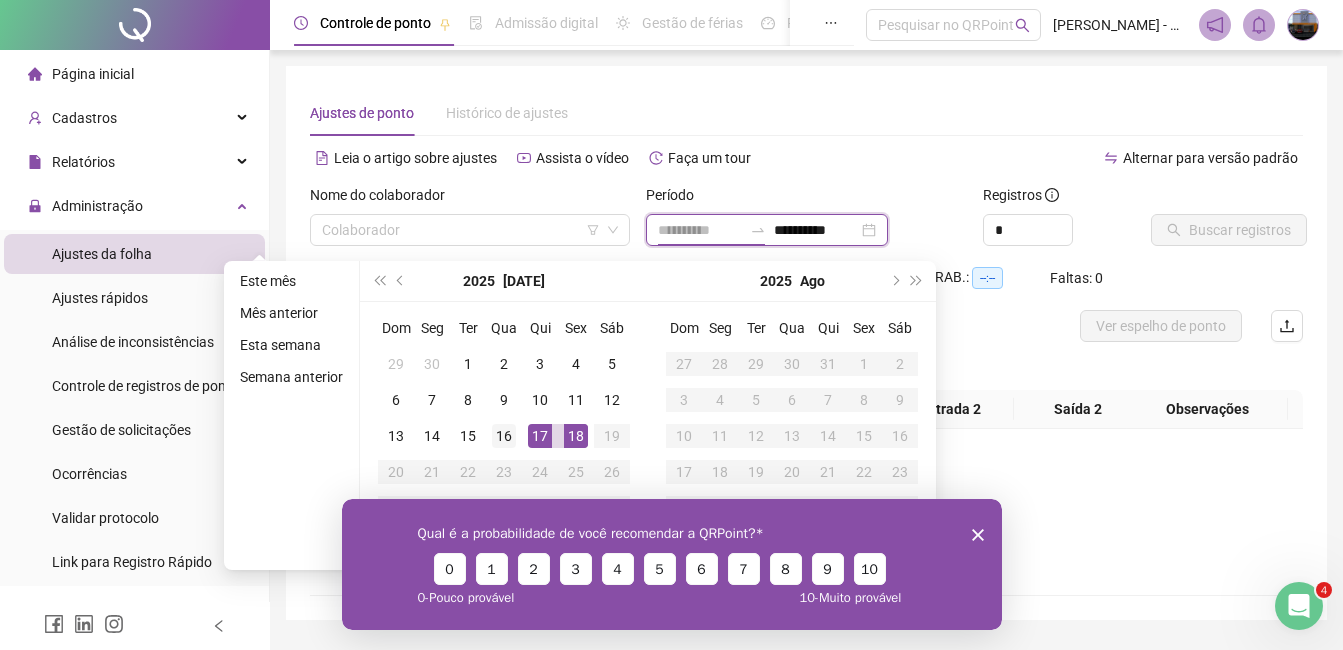 type on "**********" 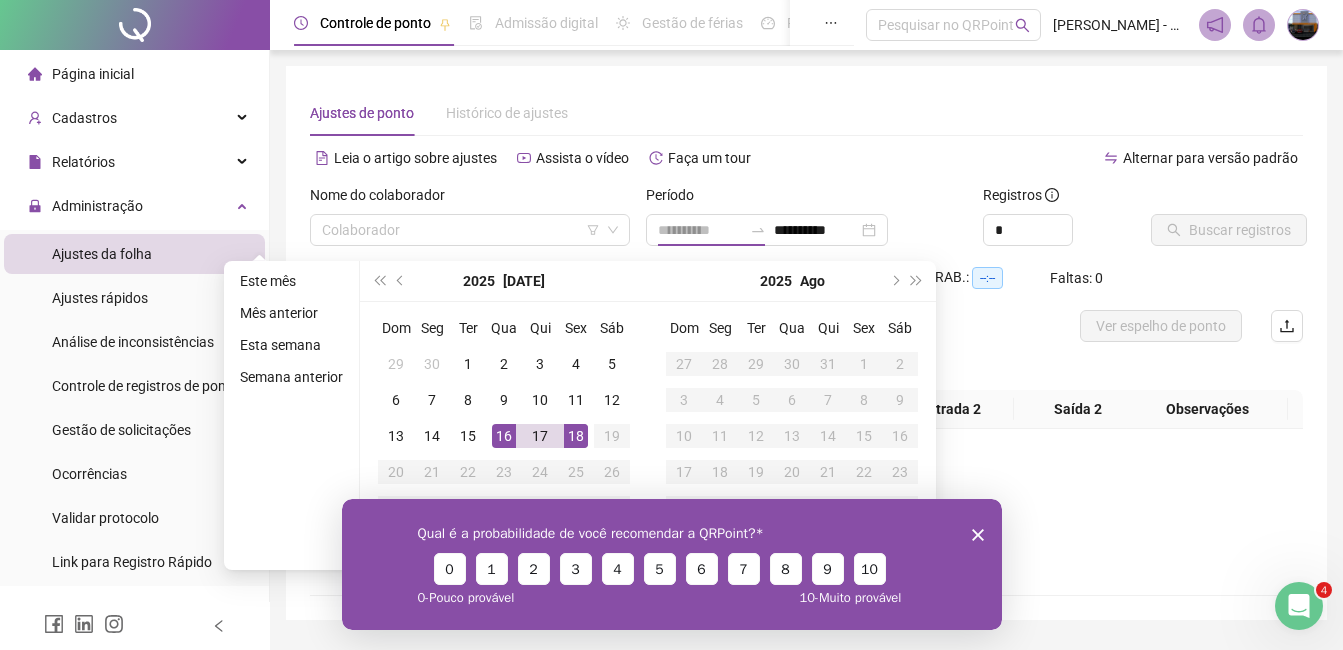 click on "16" at bounding box center [504, 436] 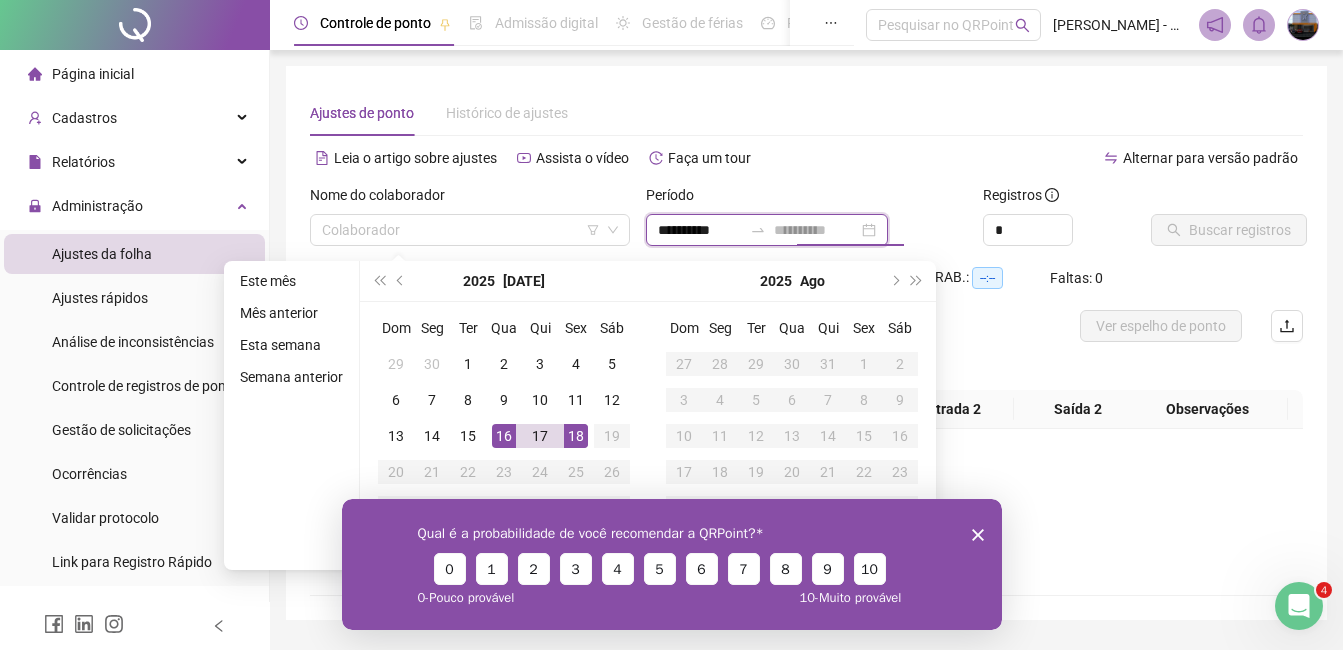 type on "**********" 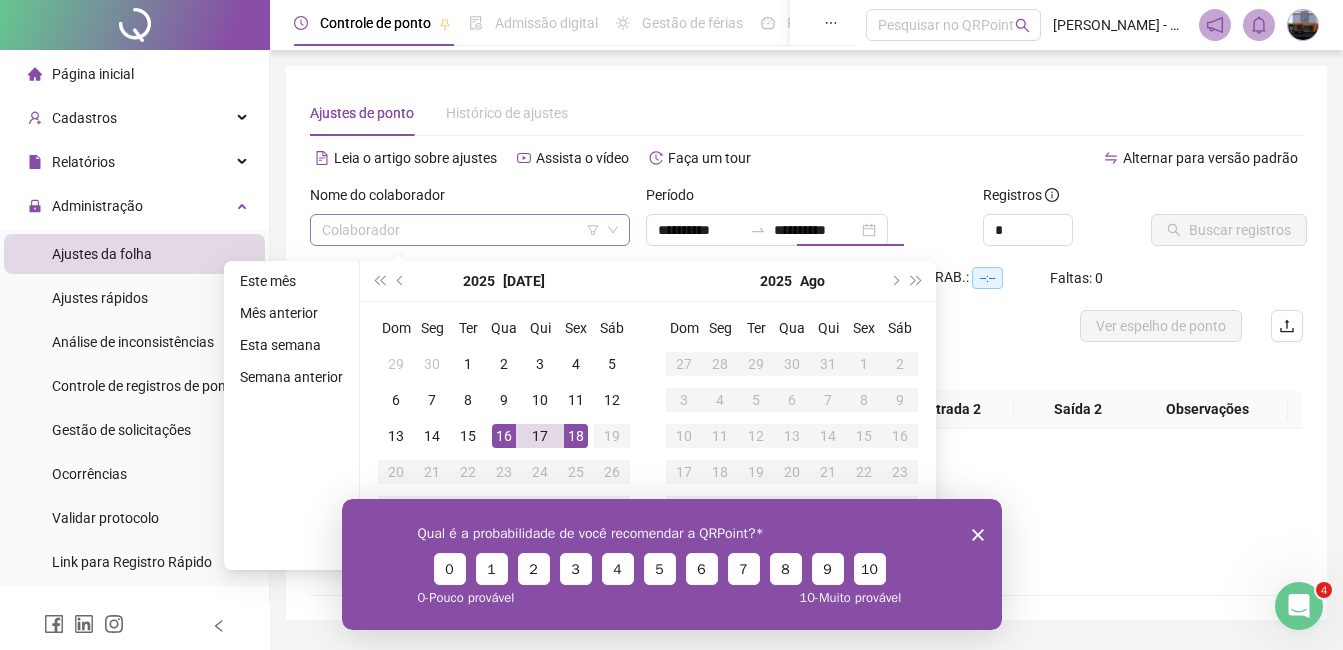 click at bounding box center (464, 230) 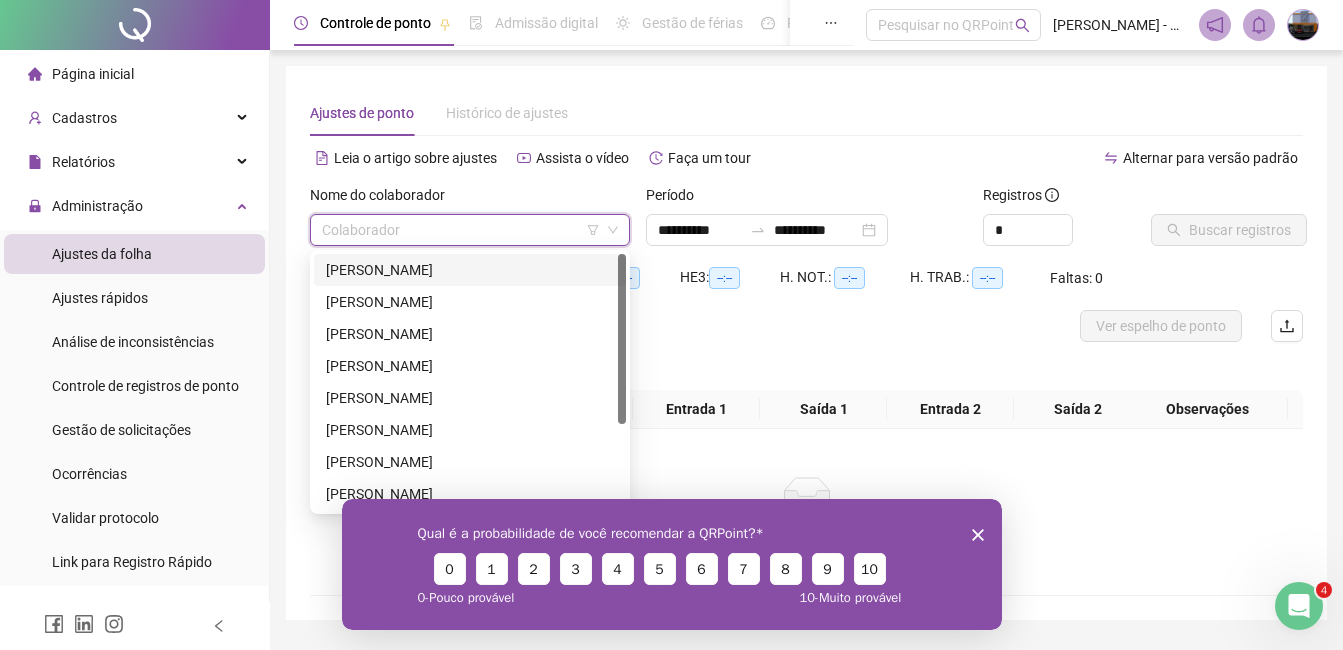 click on "[PERSON_NAME]" at bounding box center (470, 270) 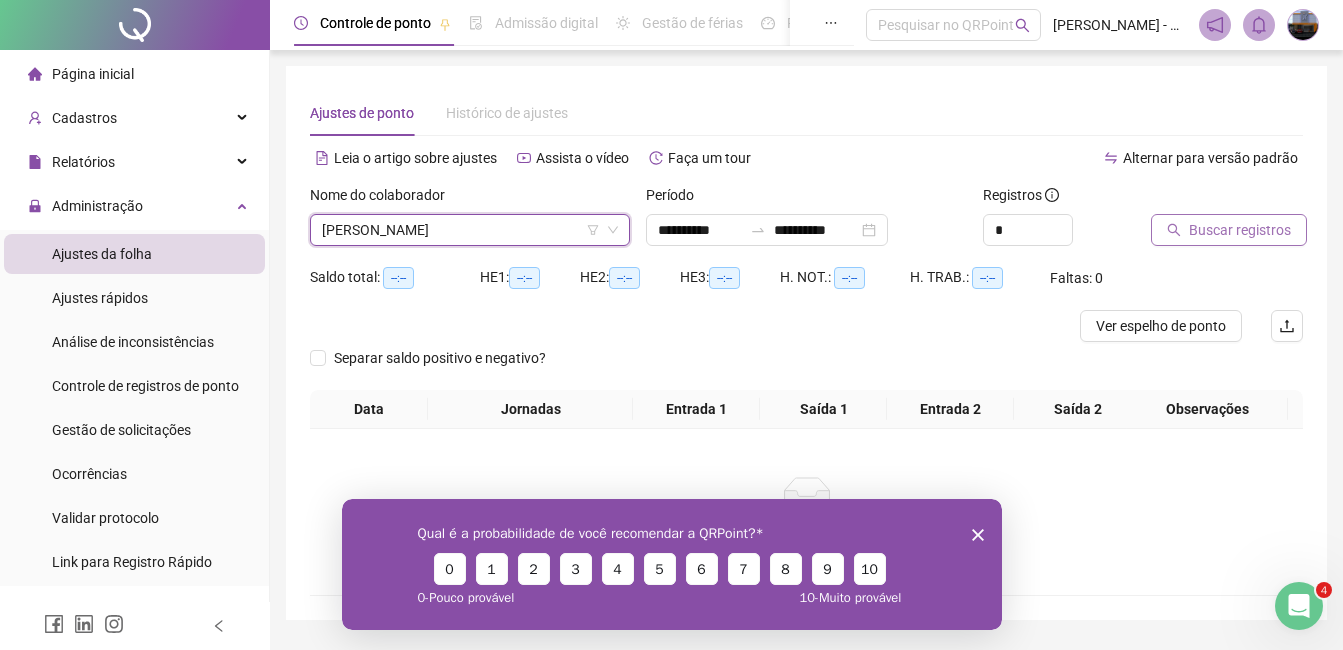 click on "Buscar registros" at bounding box center [1240, 230] 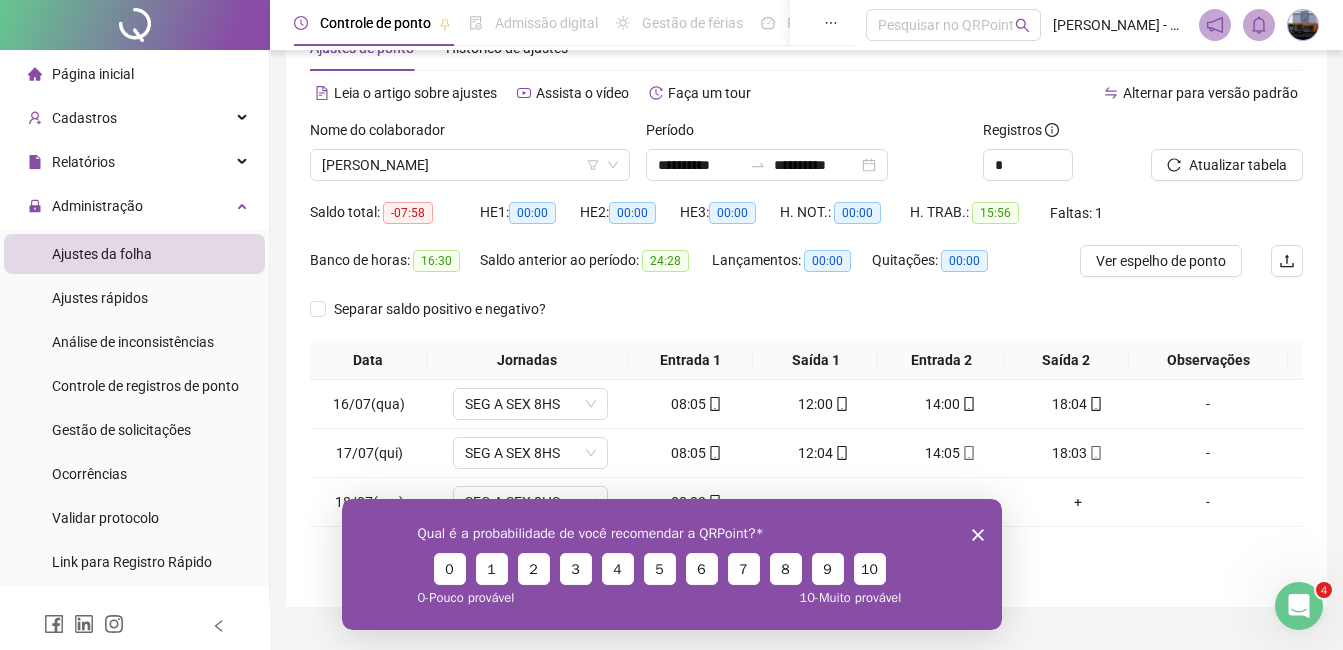 scroll, scrollTop: 100, scrollLeft: 0, axis: vertical 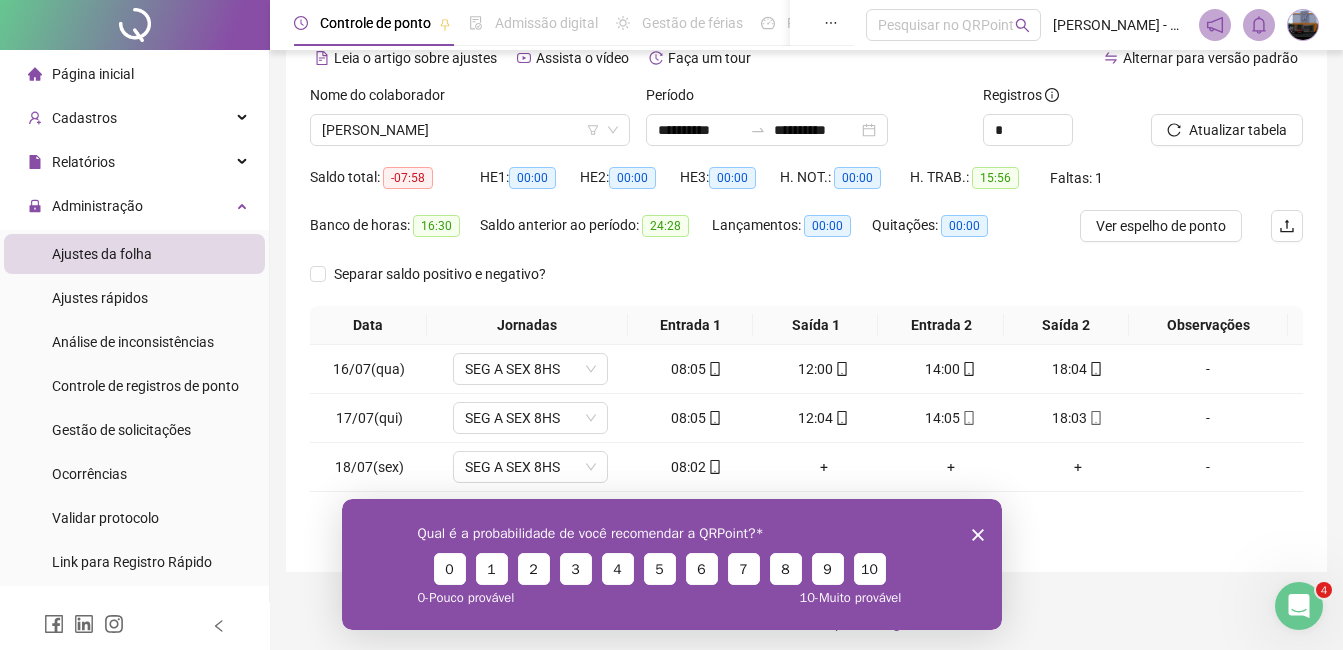 click 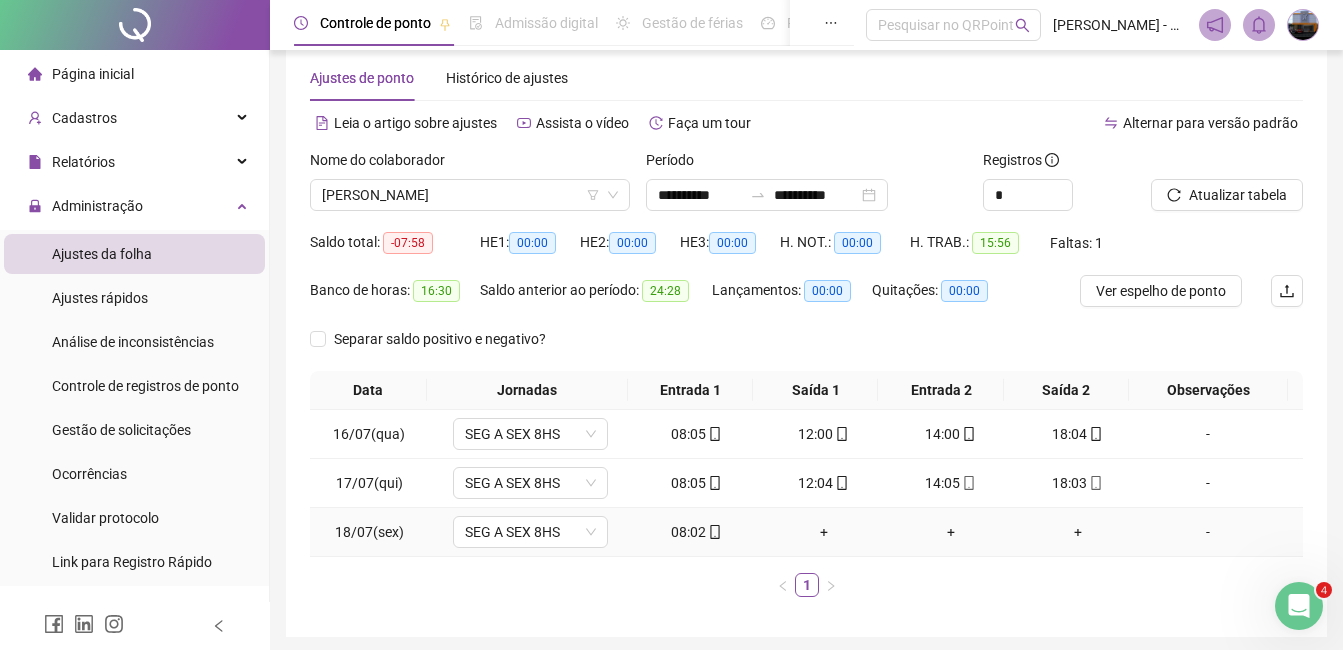 scroll, scrollTop: 0, scrollLeft: 0, axis: both 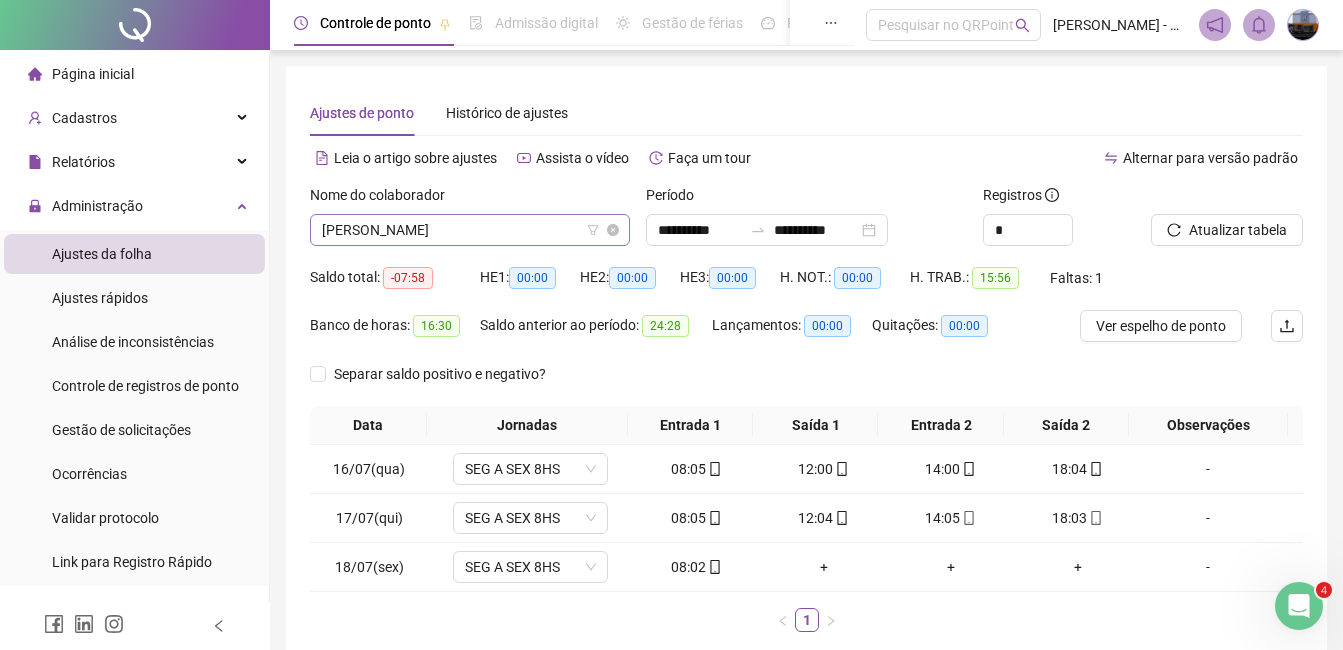 click on "[PERSON_NAME]" at bounding box center [470, 230] 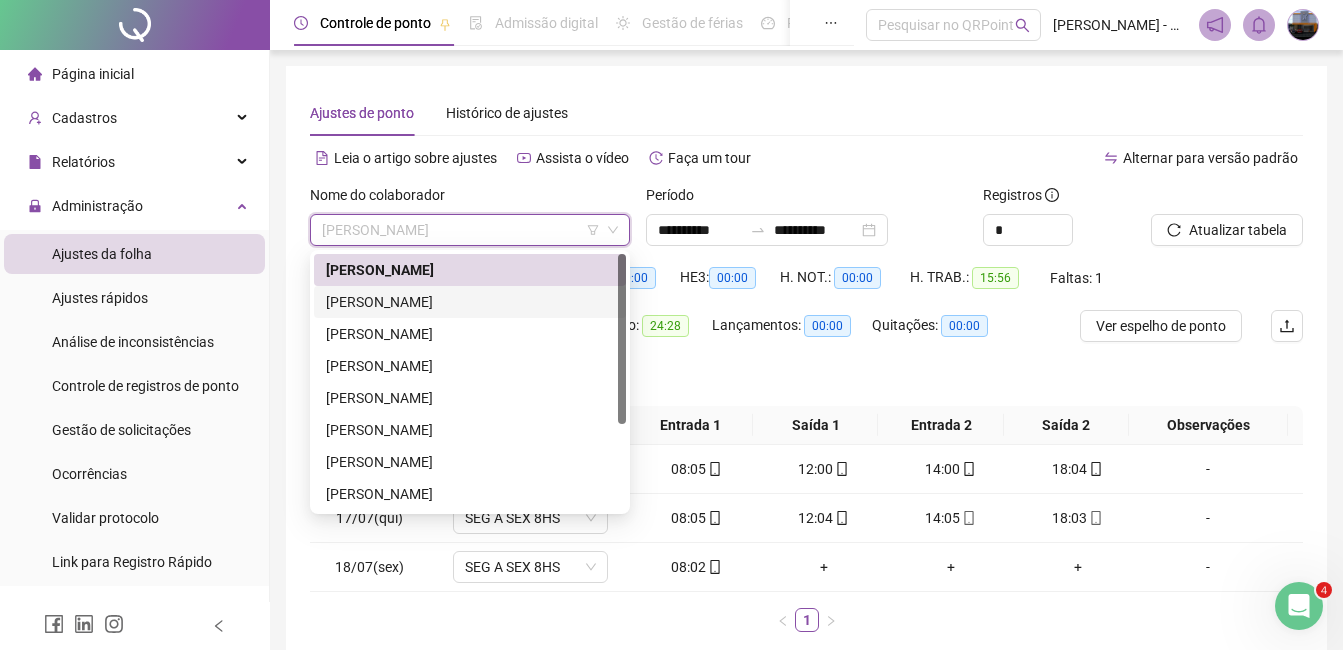 click on "[PERSON_NAME]" at bounding box center [470, 302] 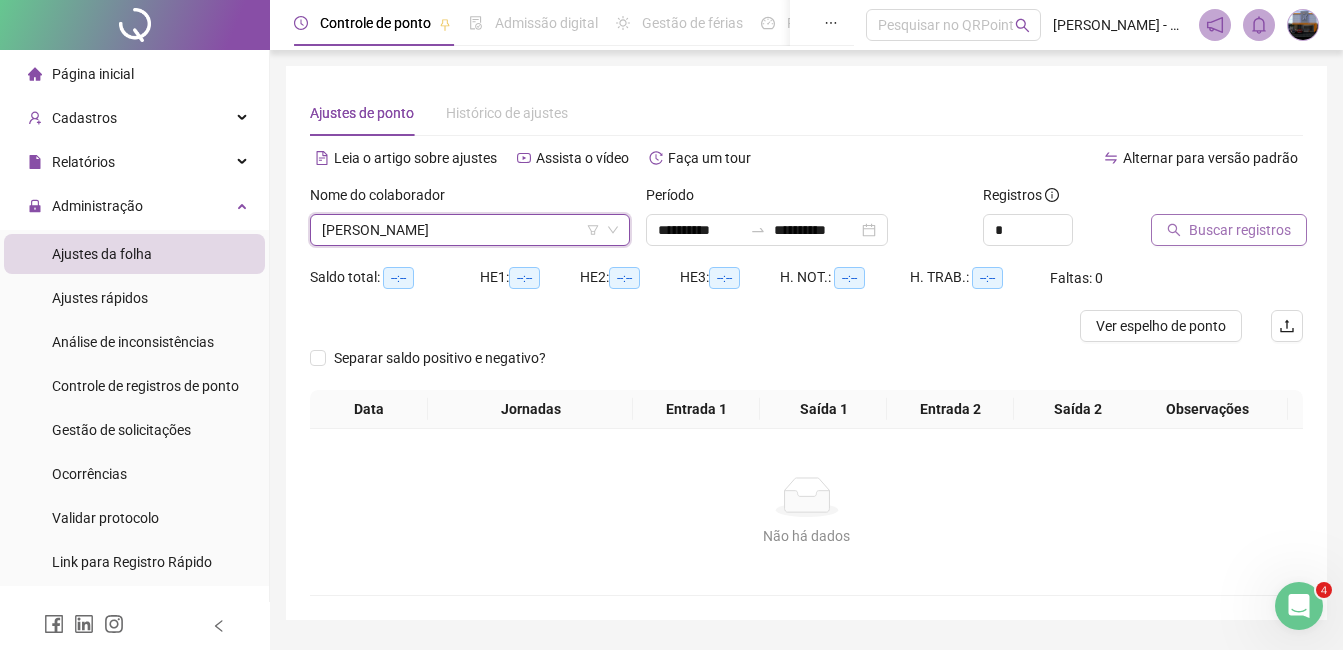 click on "Buscar registros" at bounding box center [1240, 230] 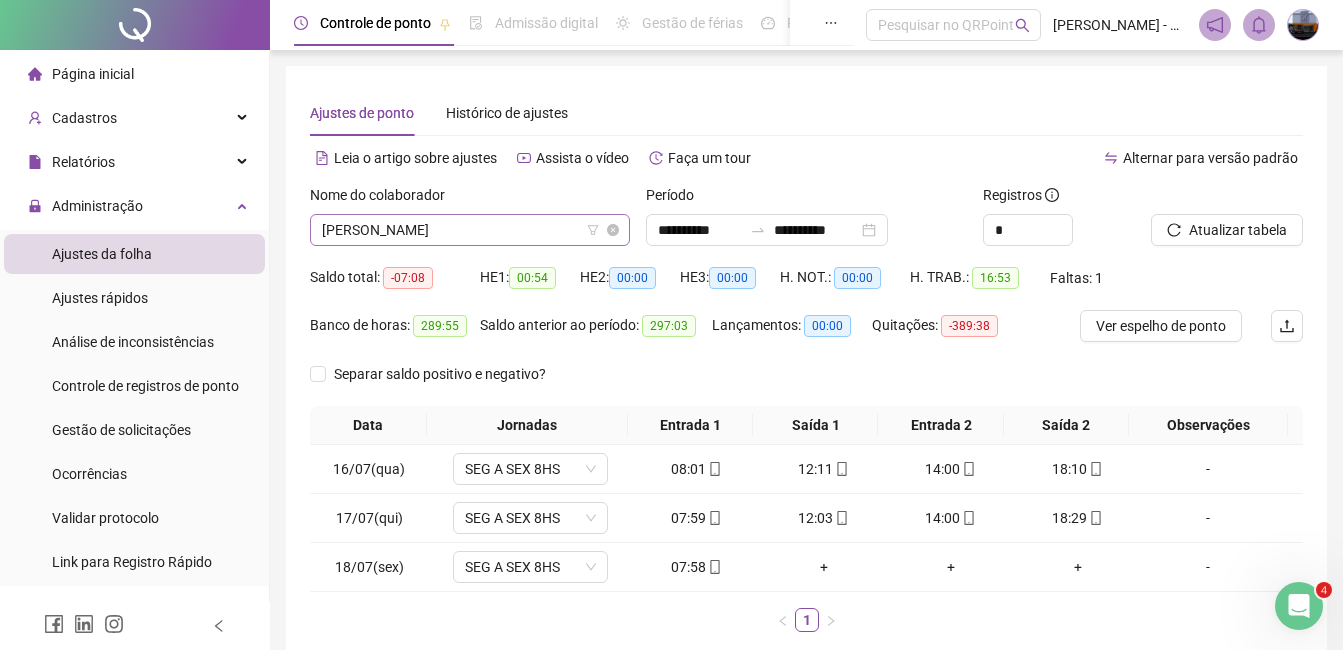click on "[PERSON_NAME]" at bounding box center (470, 230) 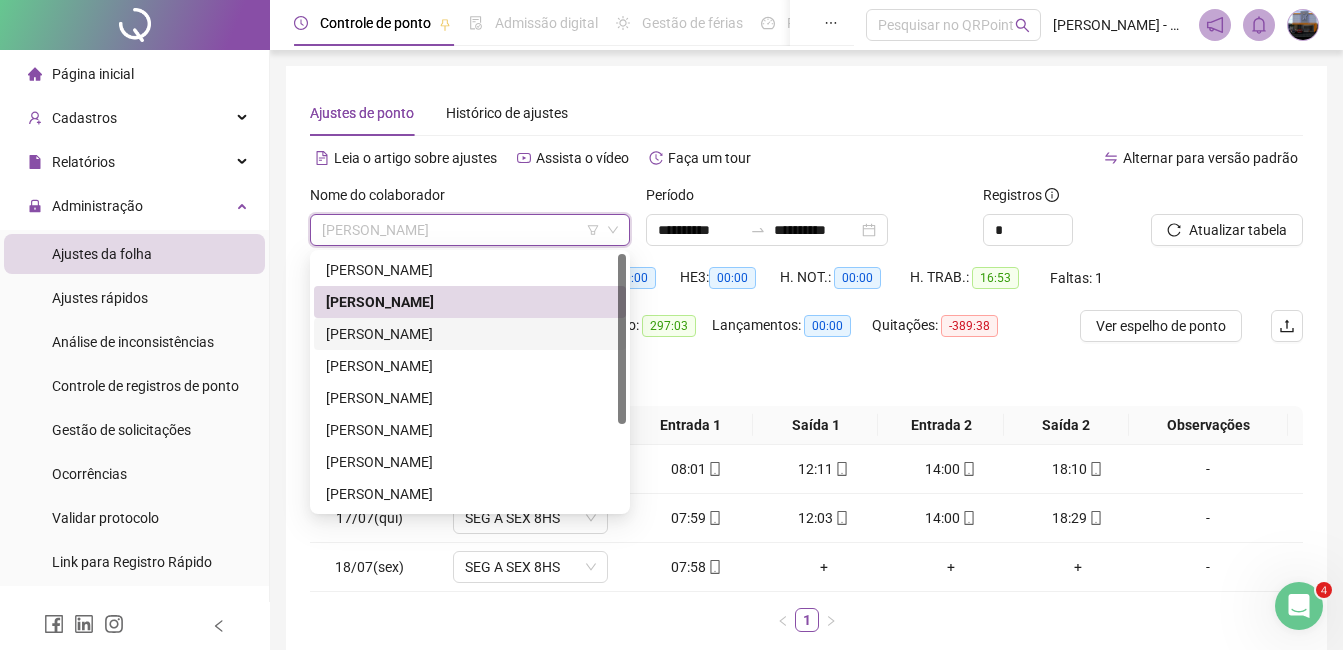 click on "[PERSON_NAME]" at bounding box center (470, 334) 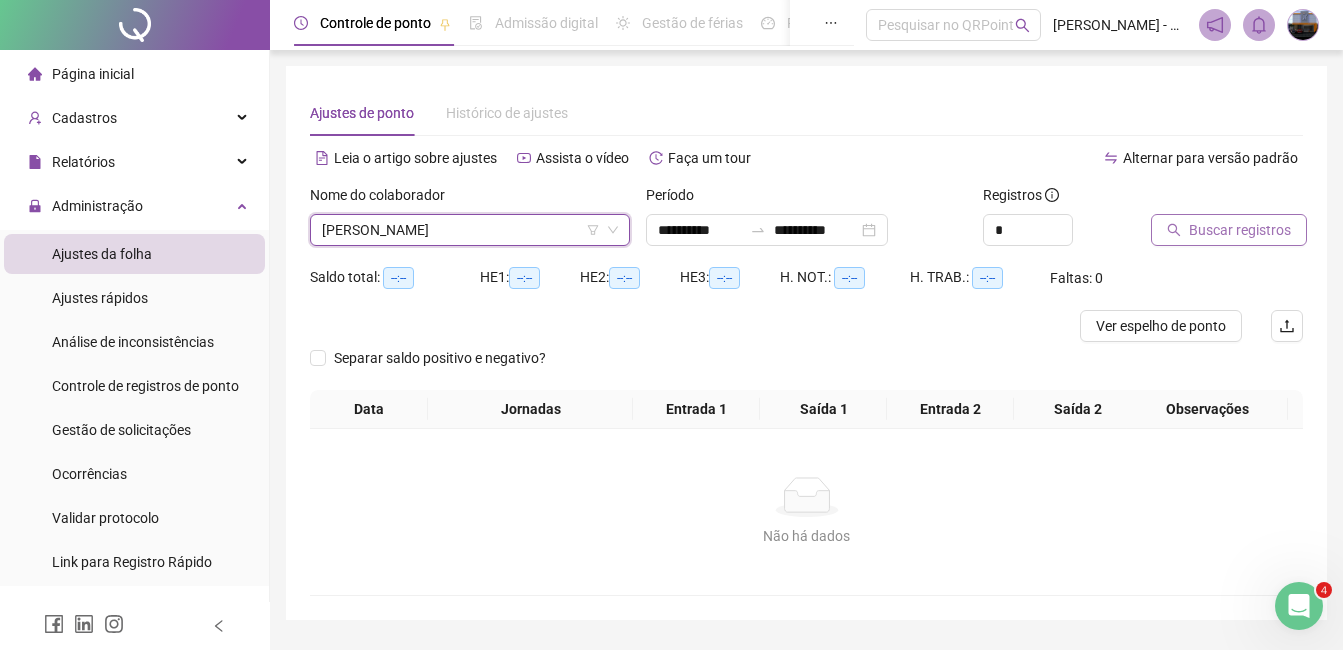 click on "Buscar registros" at bounding box center [1240, 230] 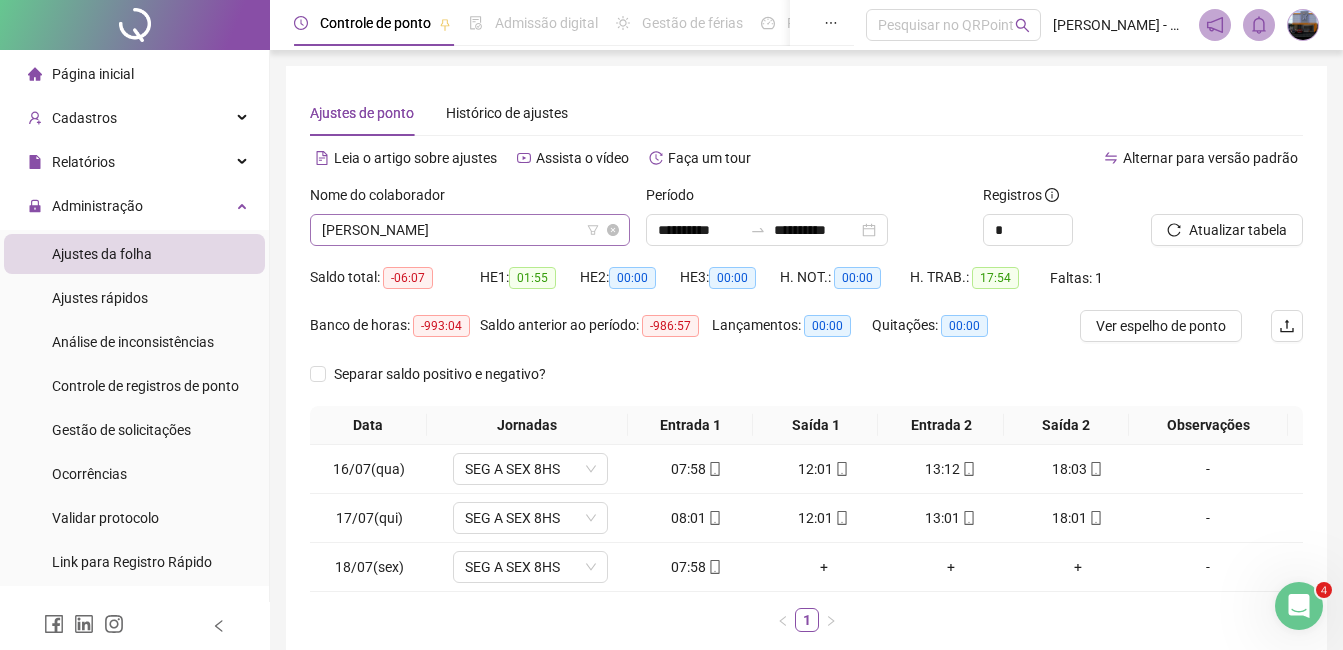 click on "[PERSON_NAME]" at bounding box center [470, 230] 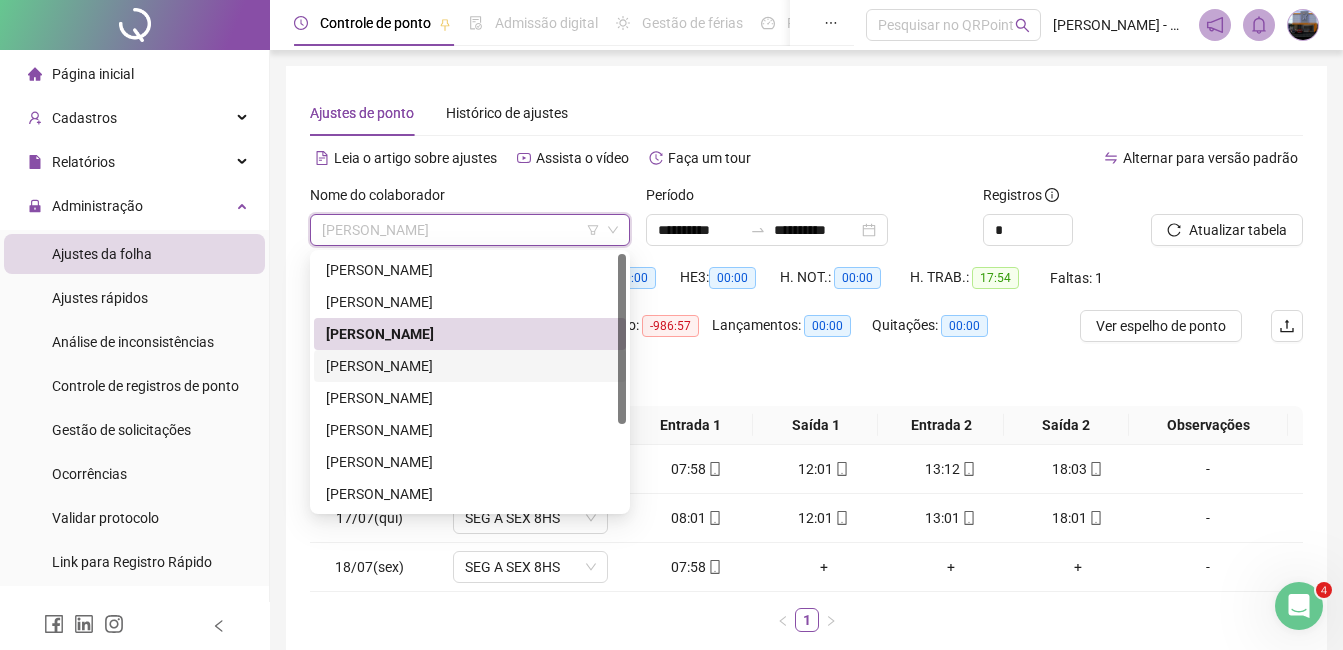 click on "[PERSON_NAME]" at bounding box center [470, 366] 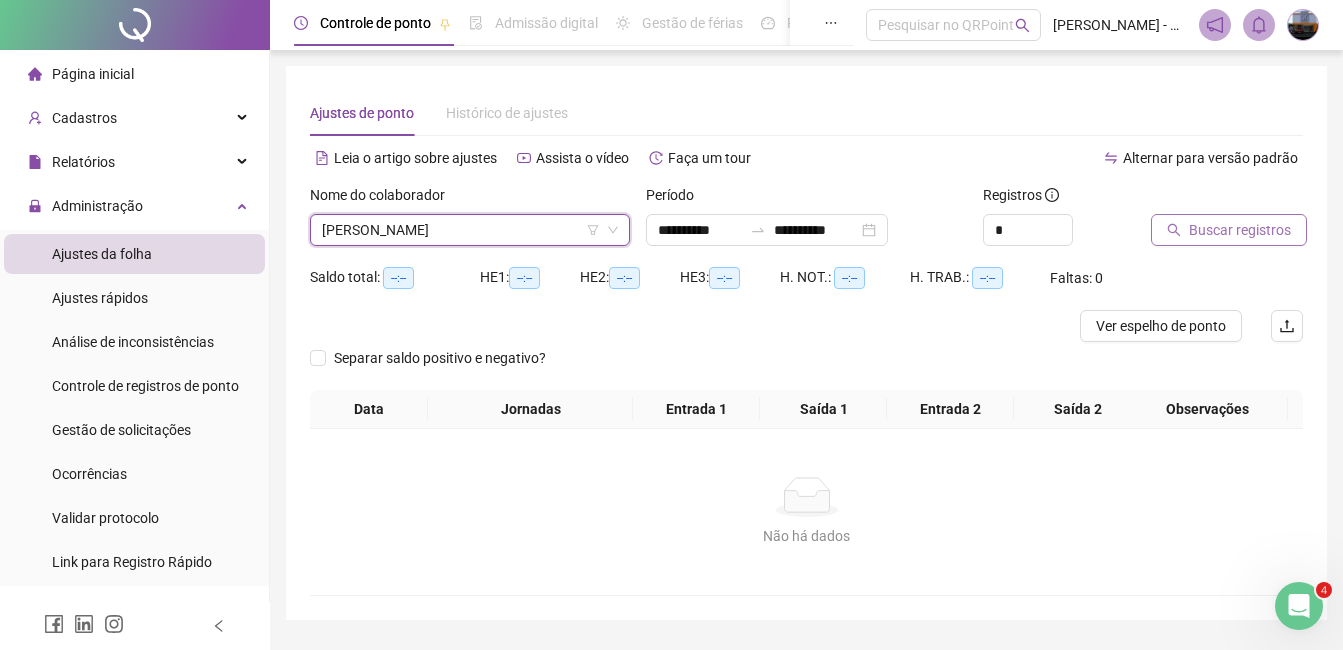 click on "Buscar registros" at bounding box center (1229, 230) 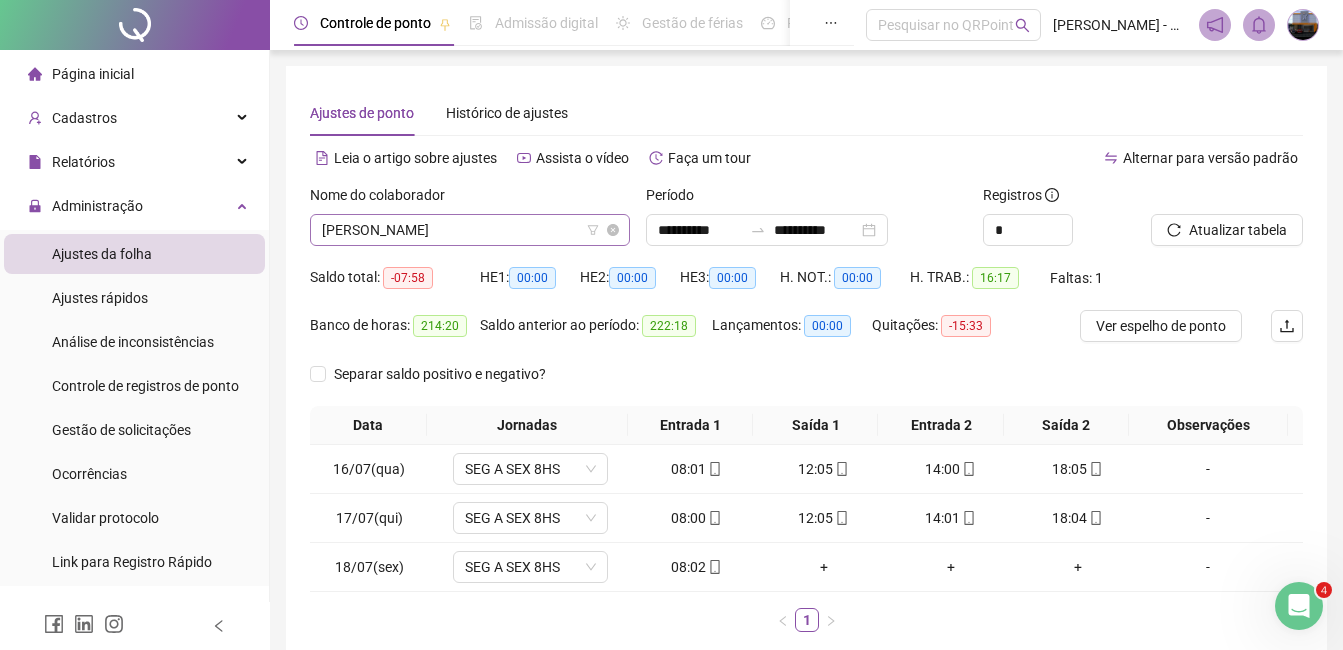 click on "[PERSON_NAME]" at bounding box center [470, 230] 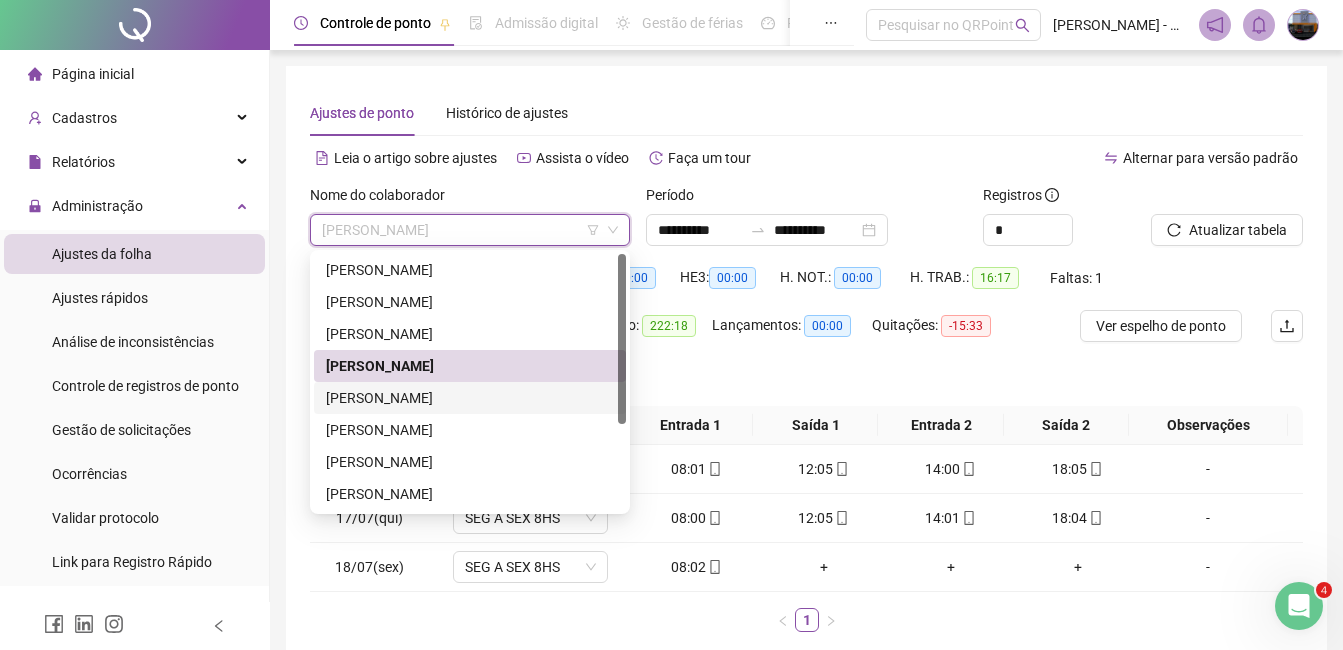 click on "[PERSON_NAME]" at bounding box center (470, 398) 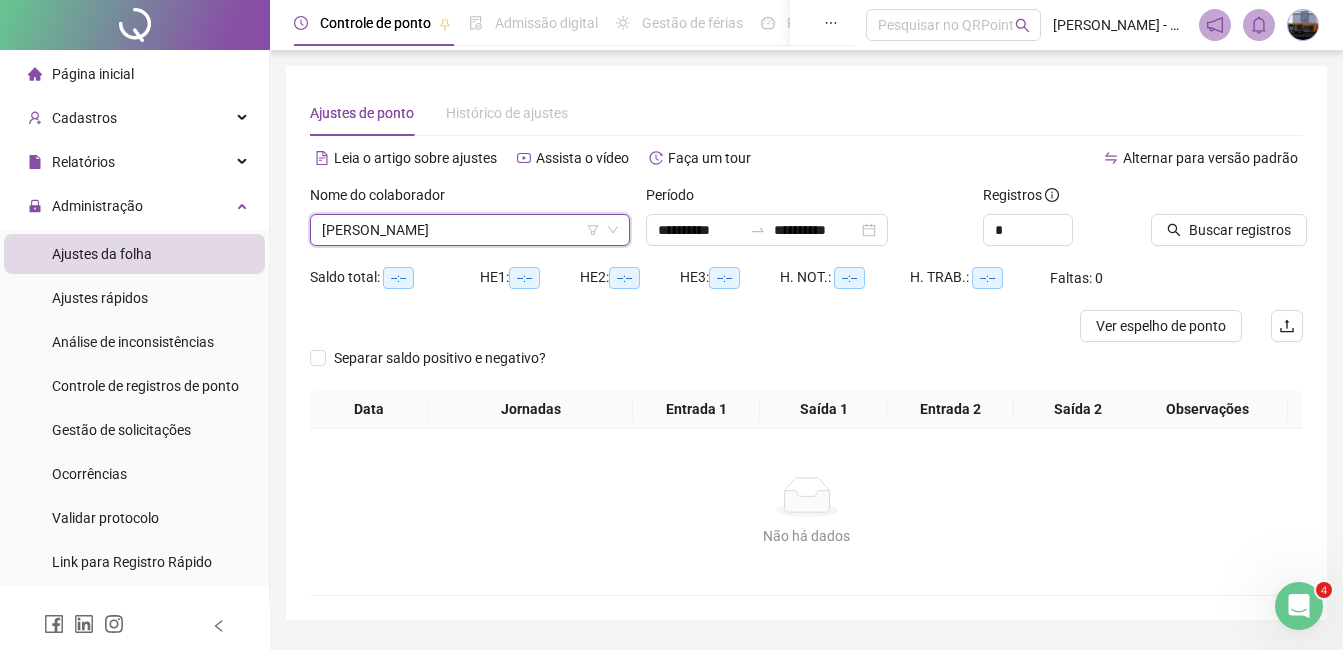 click at bounding box center (1202, 199) 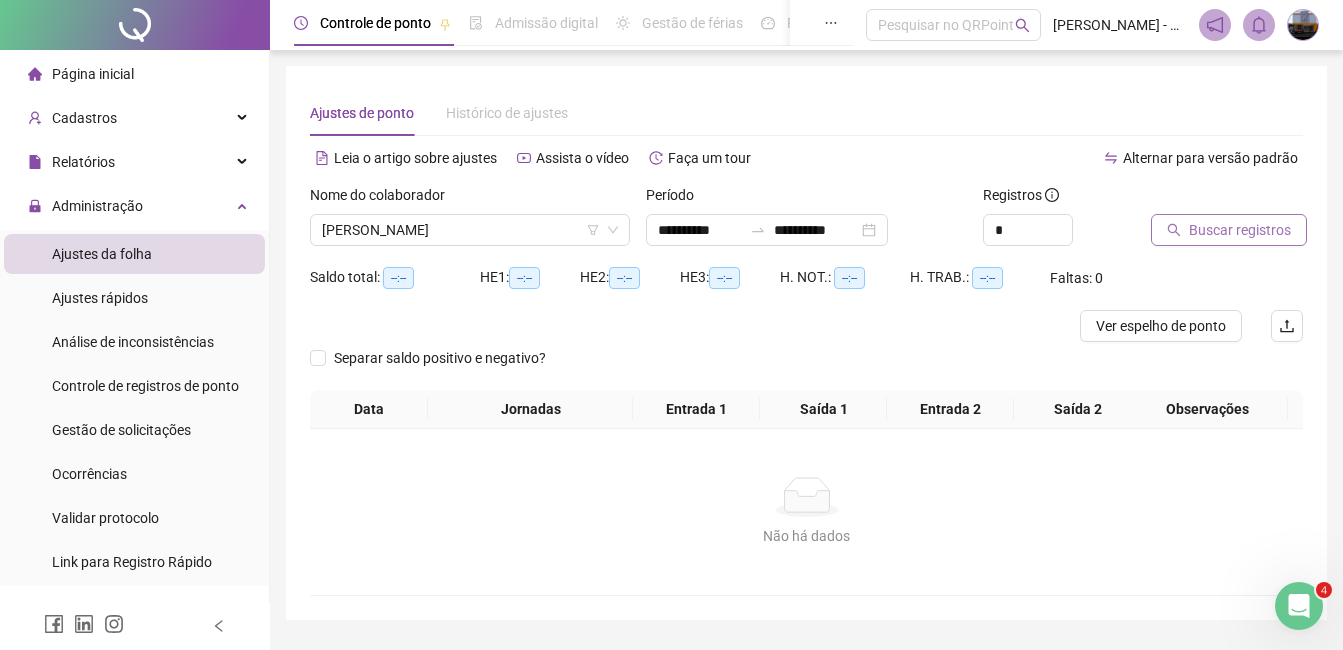 click on "Buscar registros" at bounding box center [1240, 230] 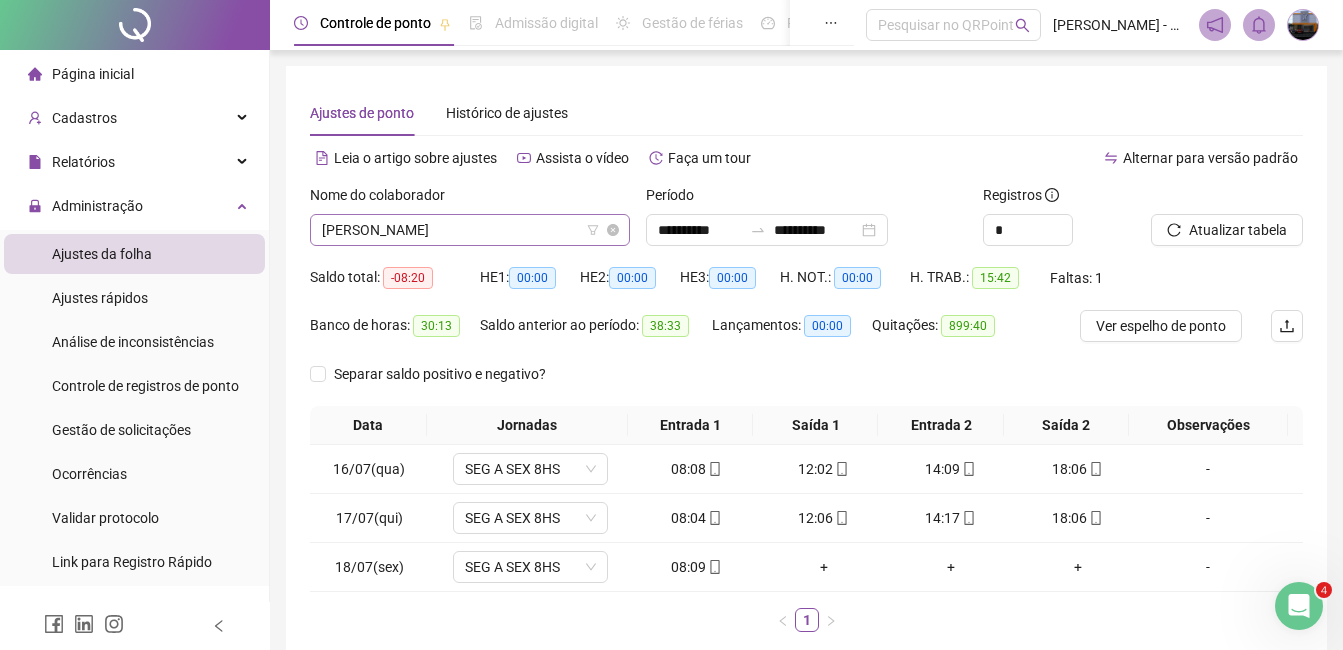 click on "[PERSON_NAME]" at bounding box center [470, 230] 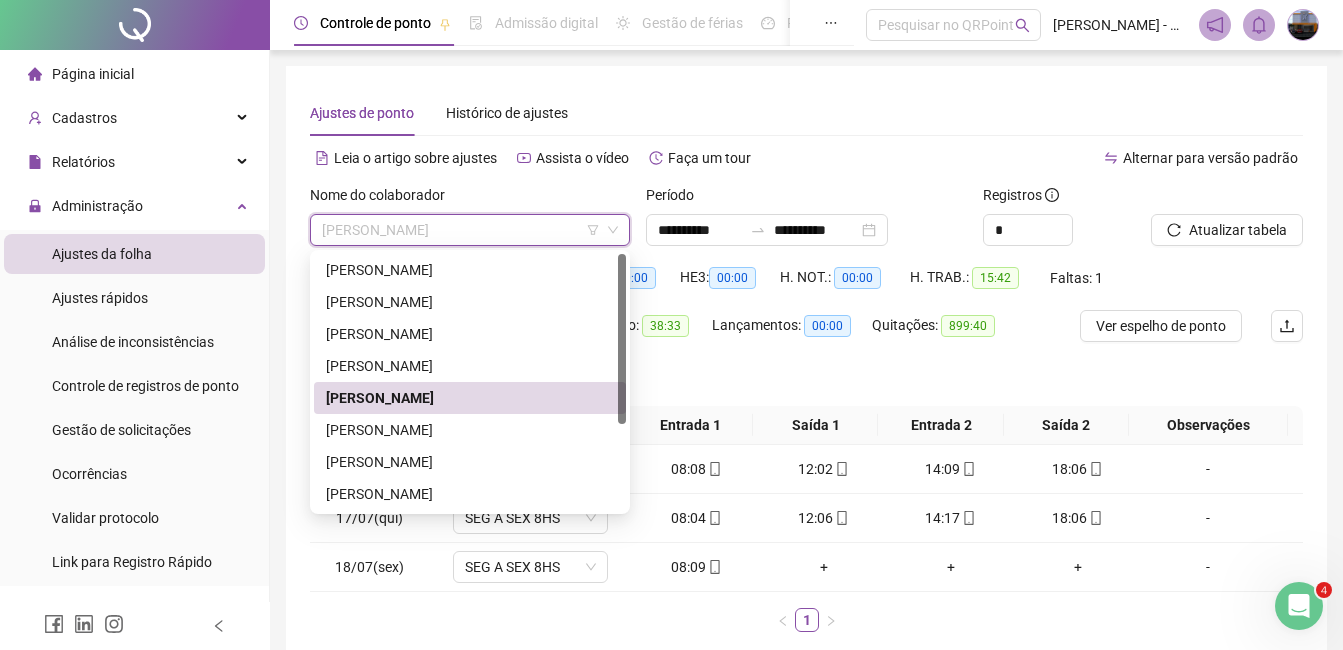 click on "[PERSON_NAME]" at bounding box center [470, 398] 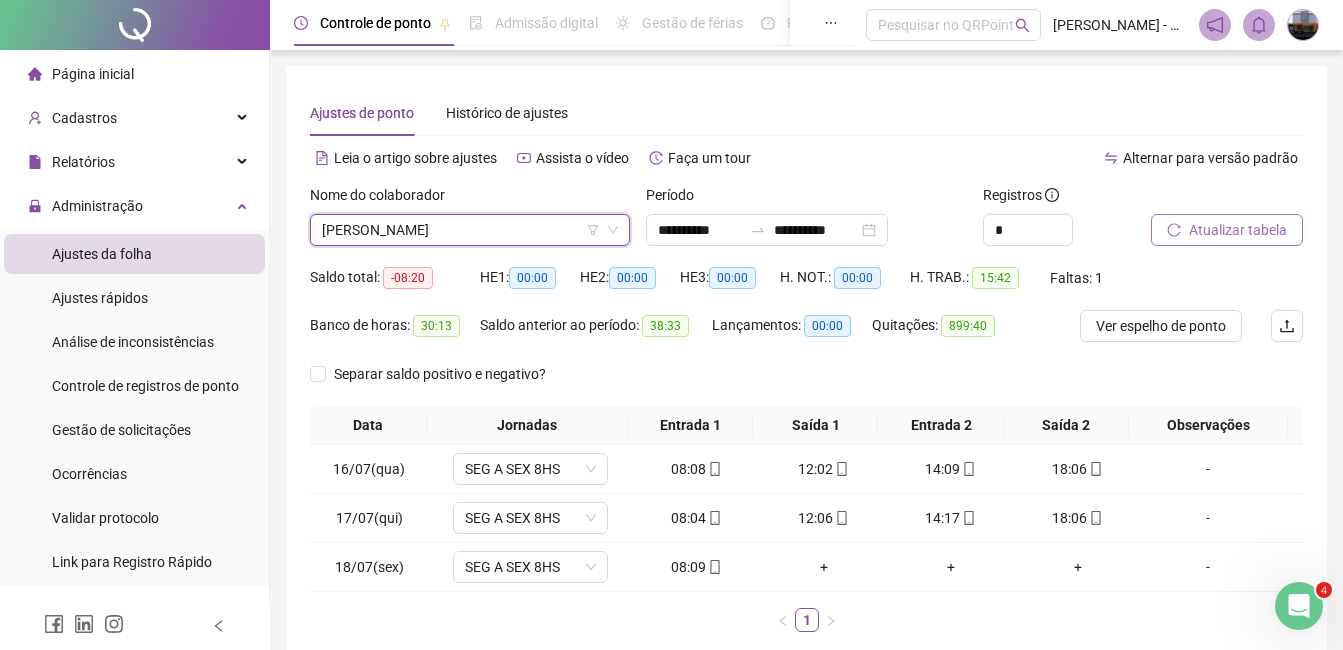 click on "Atualizar tabela" at bounding box center [1238, 230] 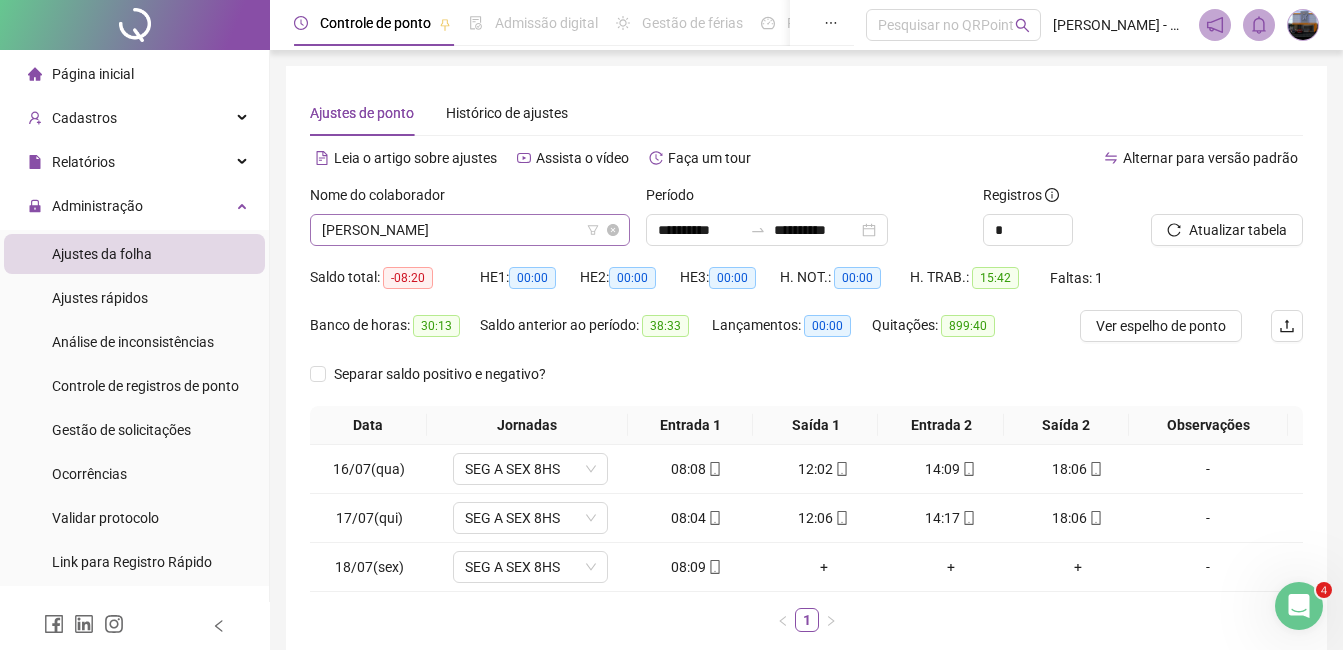 click on "[PERSON_NAME]" at bounding box center [470, 230] 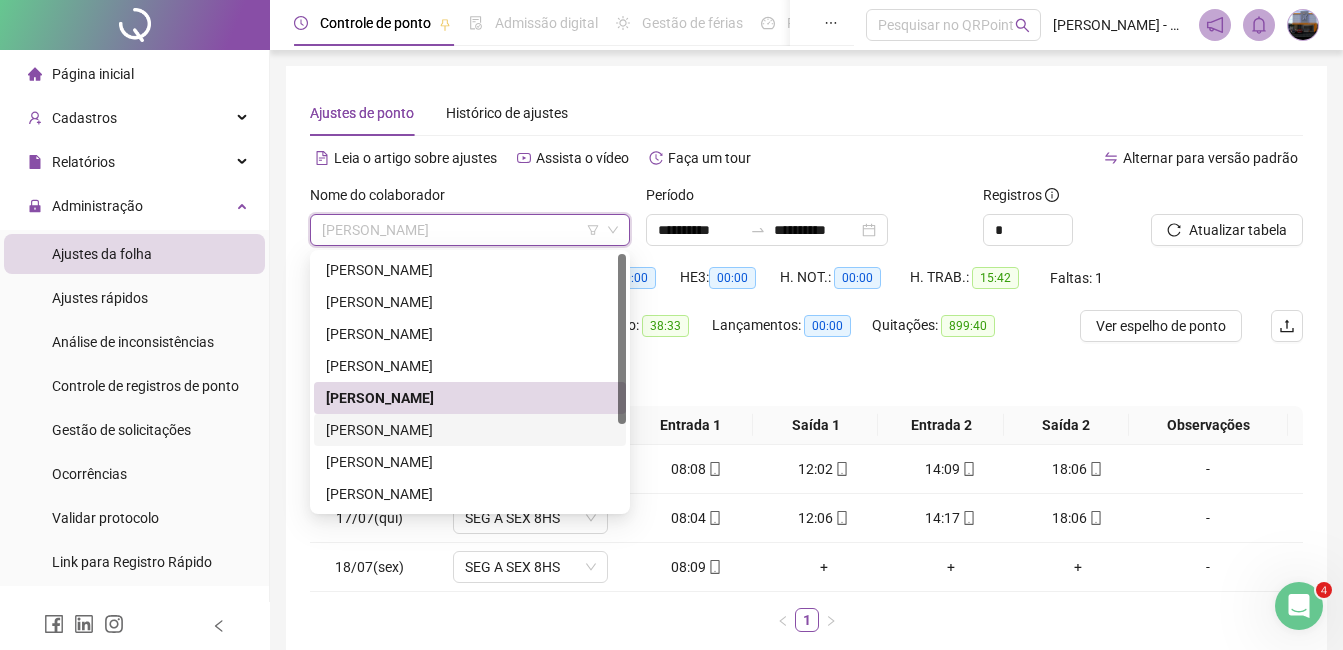 click on "[PERSON_NAME]" at bounding box center (470, 430) 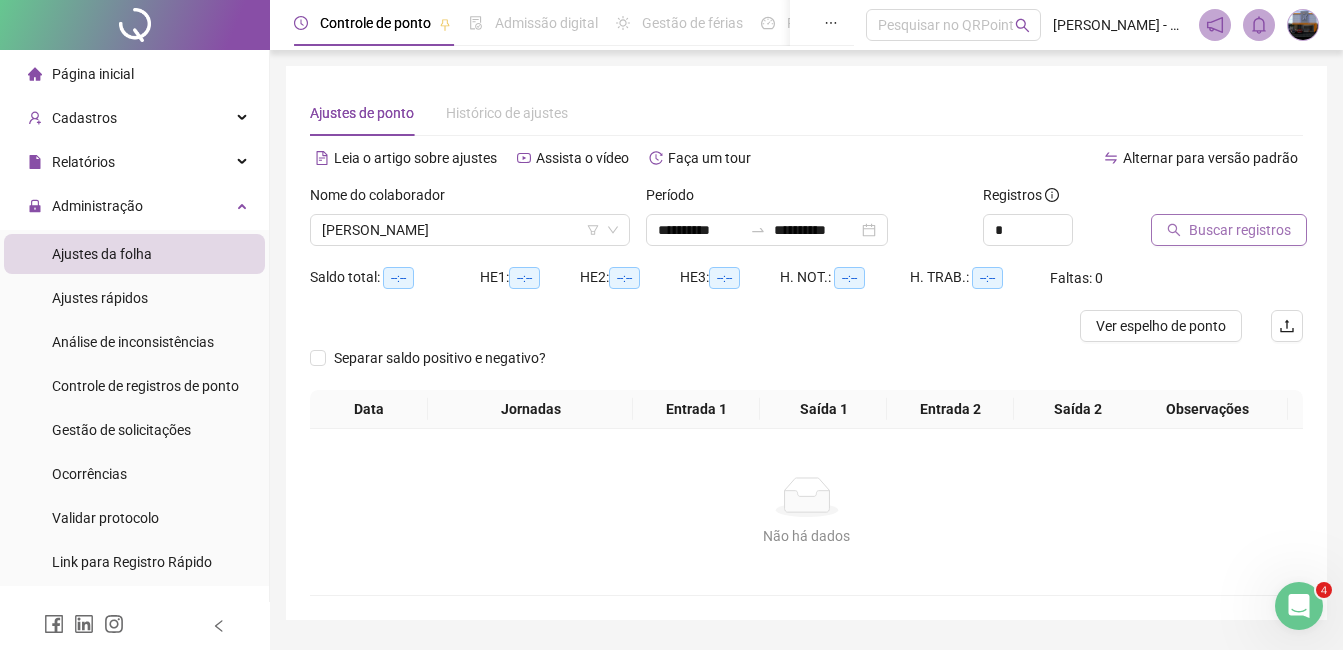 click on "Buscar registros" at bounding box center [1229, 230] 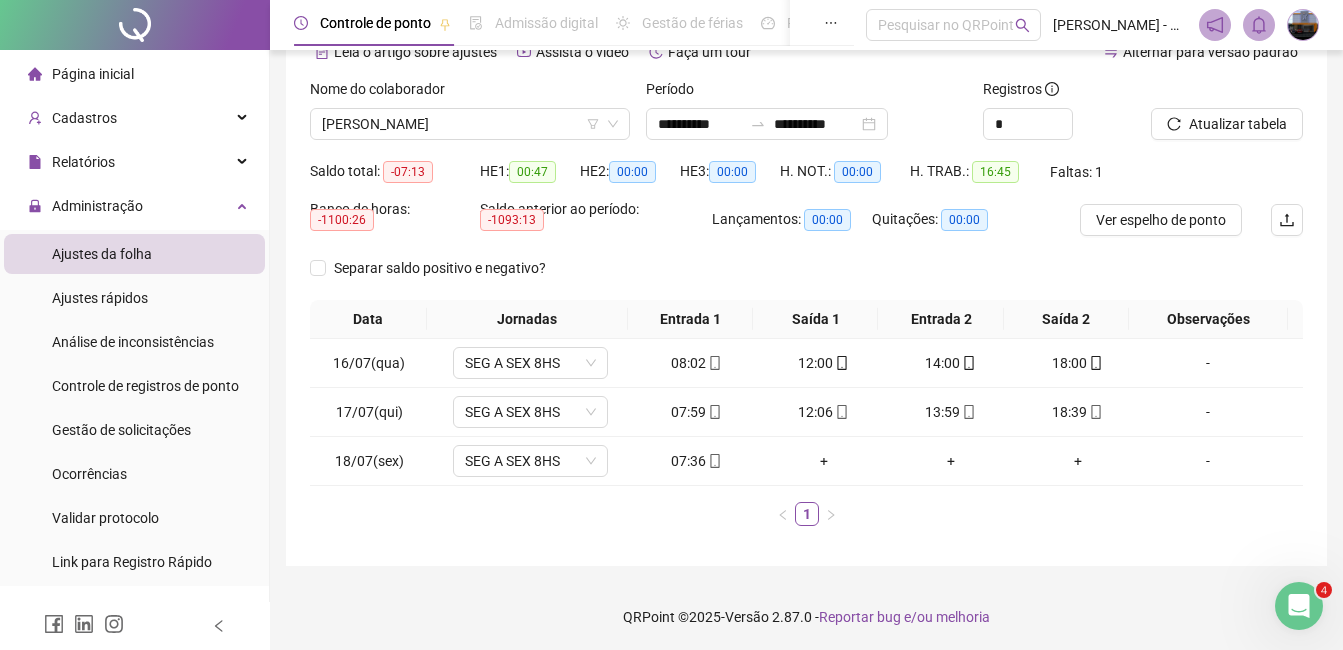 scroll, scrollTop: 108, scrollLeft: 0, axis: vertical 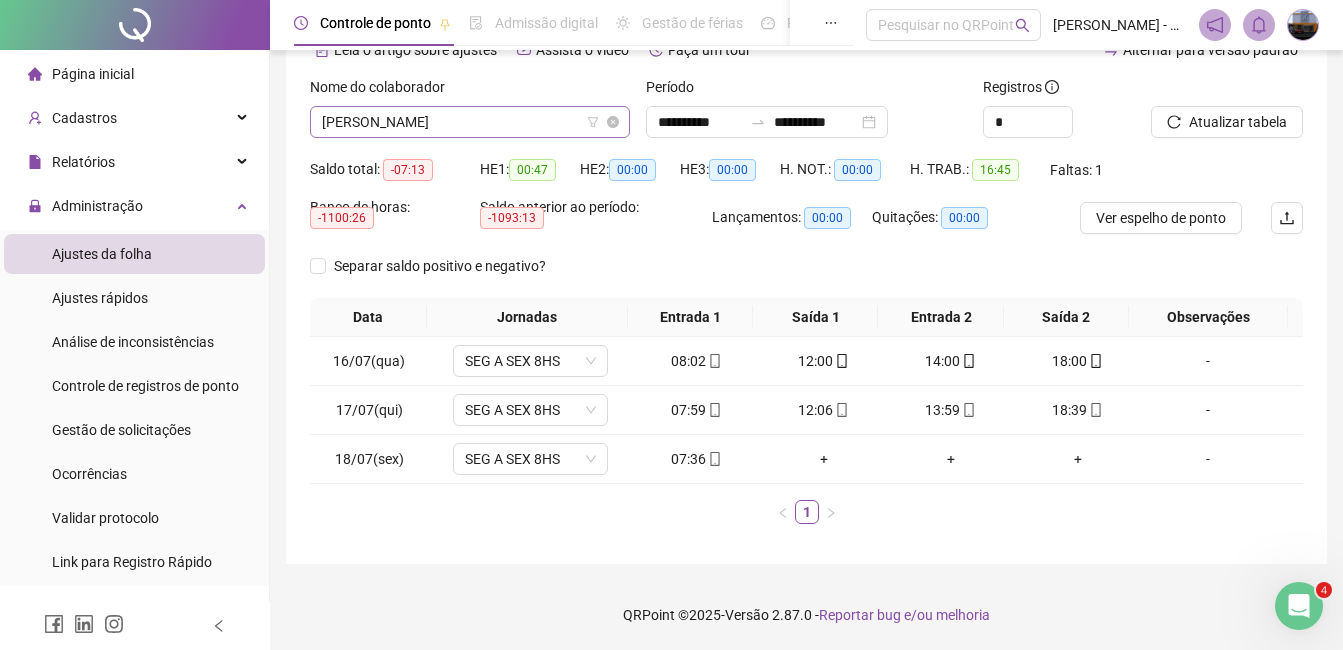 click on "[PERSON_NAME]" at bounding box center [470, 122] 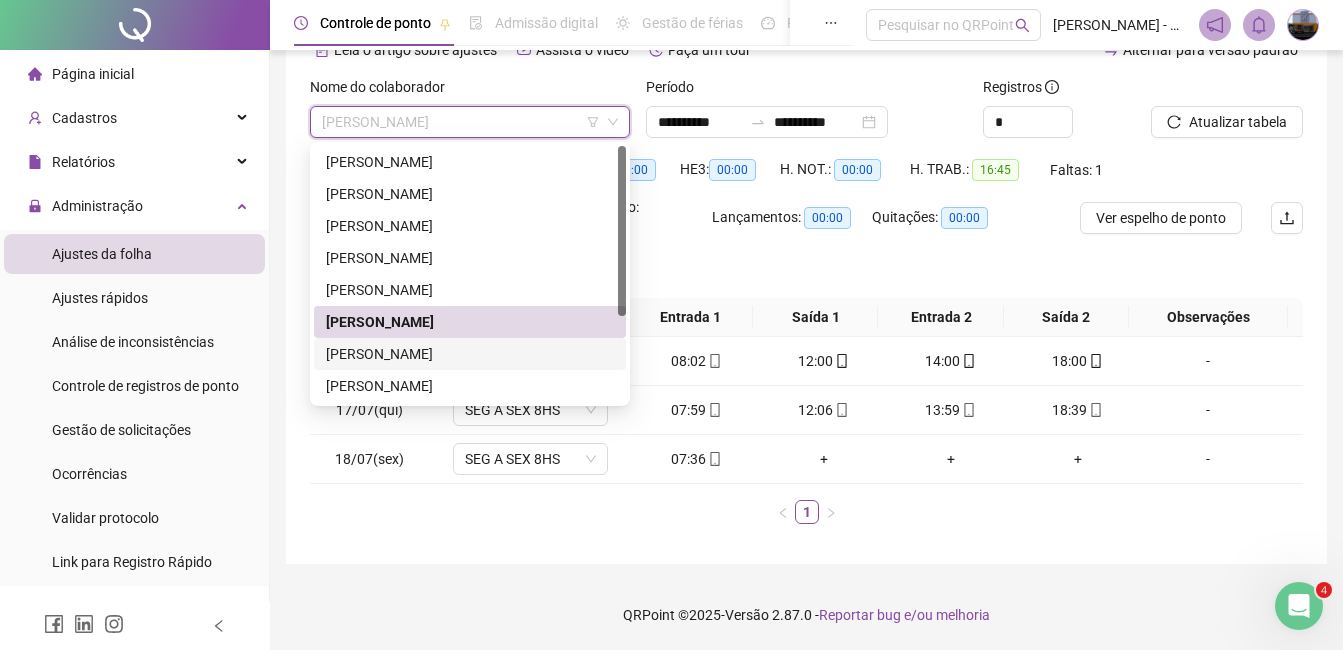 click on "[PERSON_NAME]" at bounding box center (470, 354) 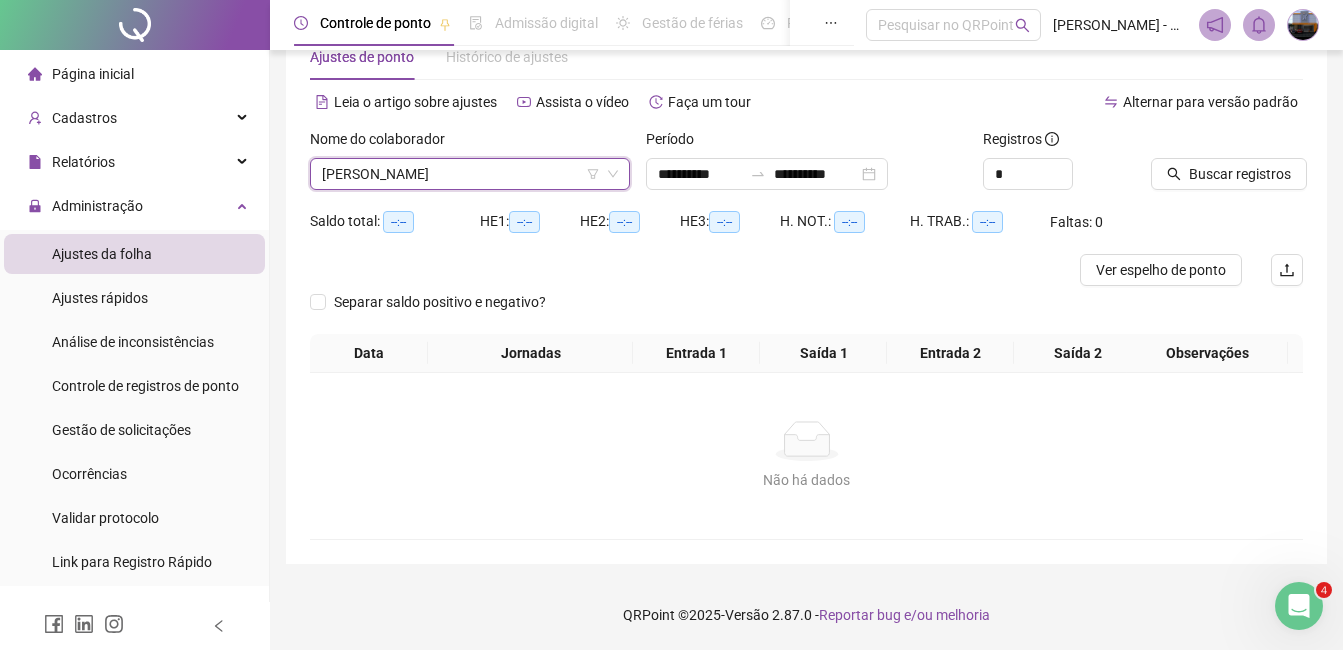 scroll, scrollTop: 56, scrollLeft: 0, axis: vertical 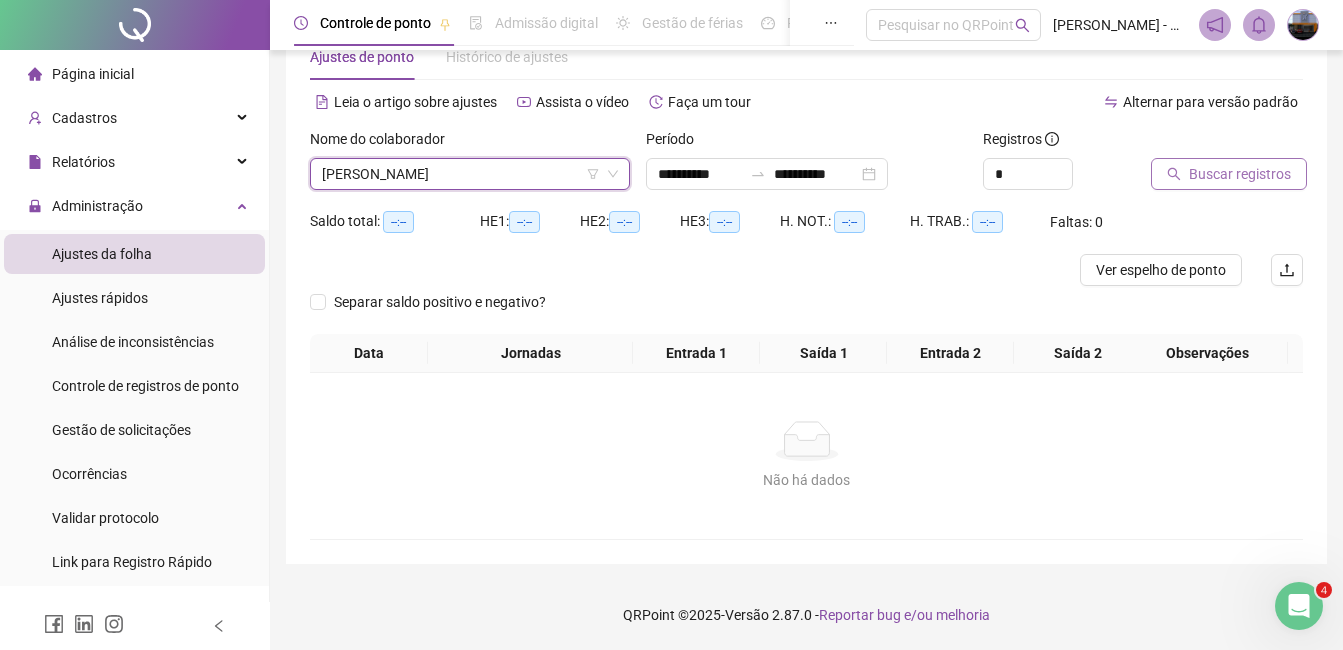 click on "Buscar registros" at bounding box center (1229, 174) 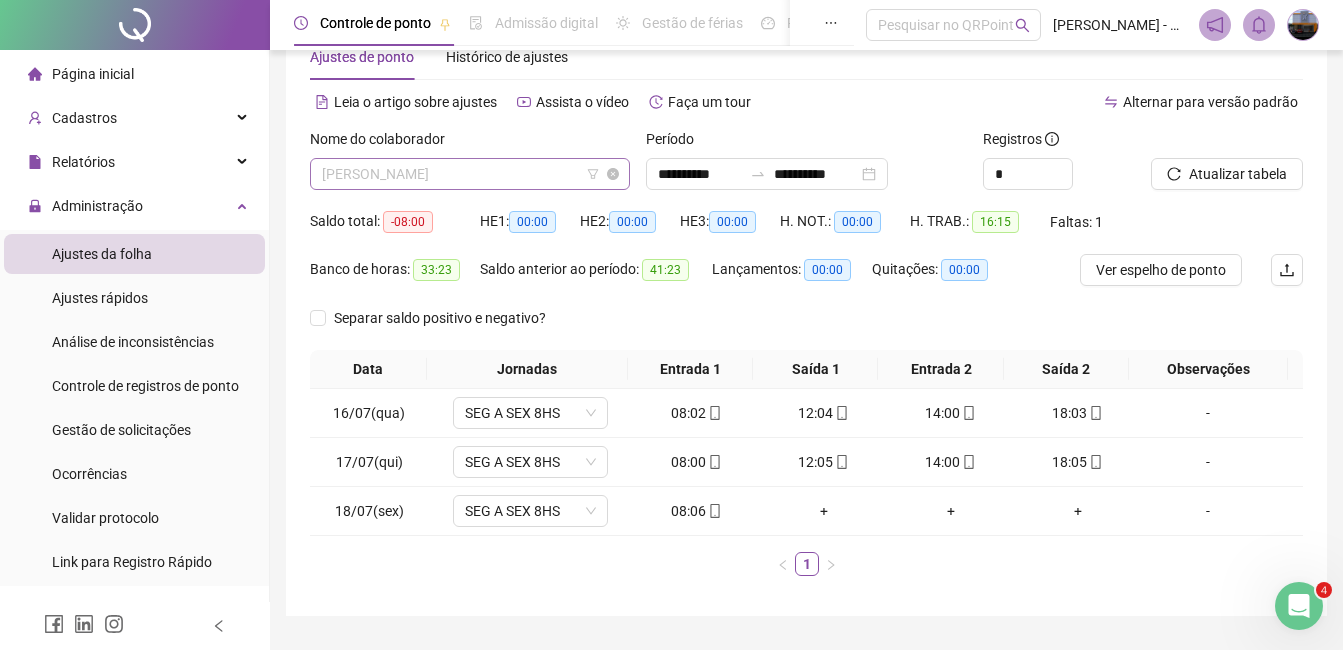 click on "[PERSON_NAME]" at bounding box center [470, 174] 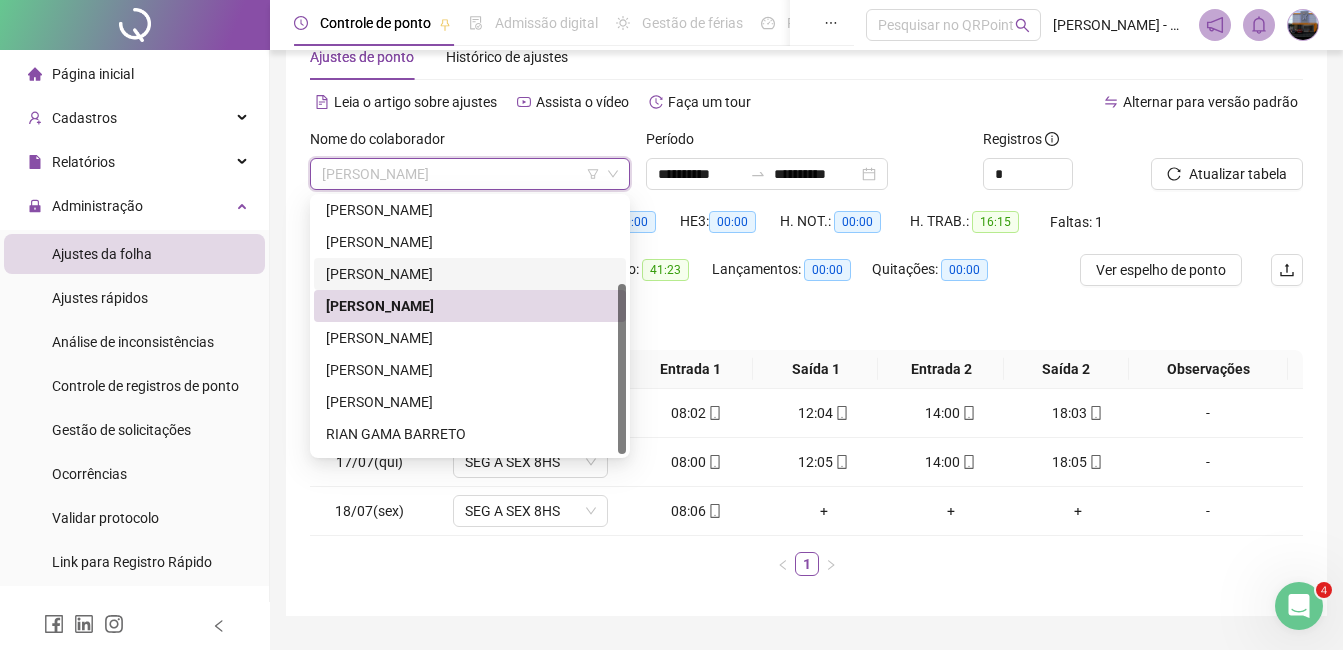 scroll, scrollTop: 128, scrollLeft: 0, axis: vertical 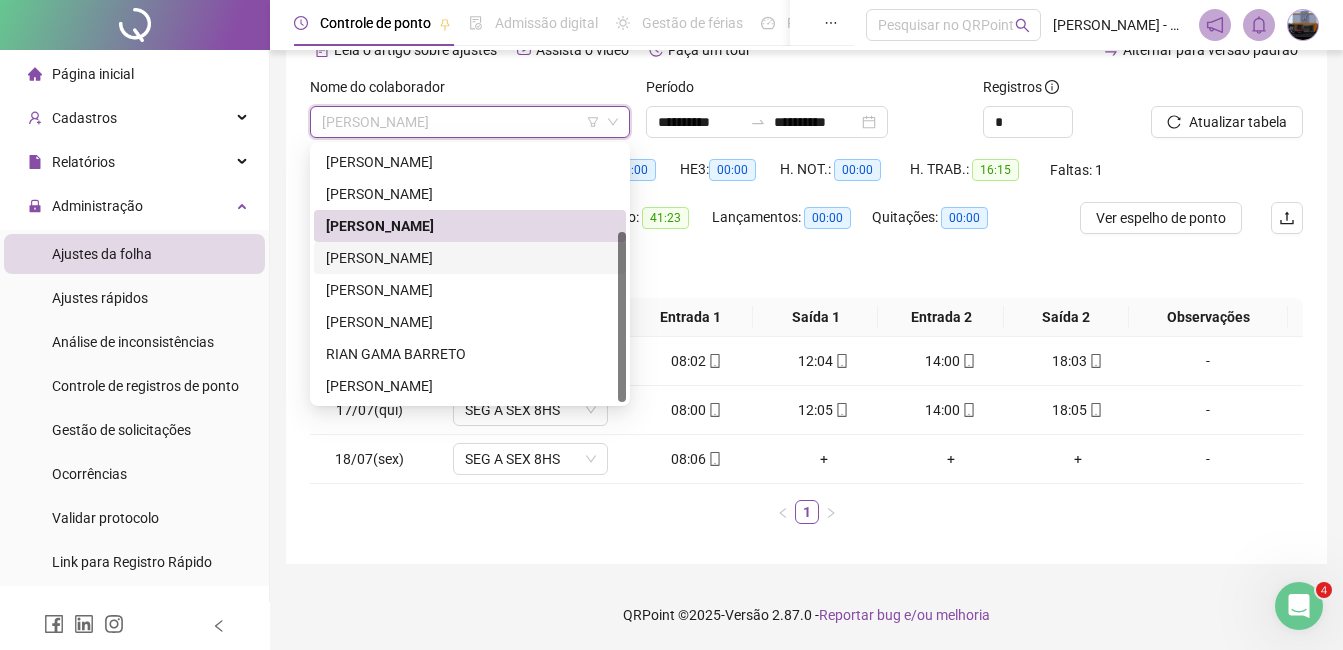 click on "[PERSON_NAME]" at bounding box center (470, 258) 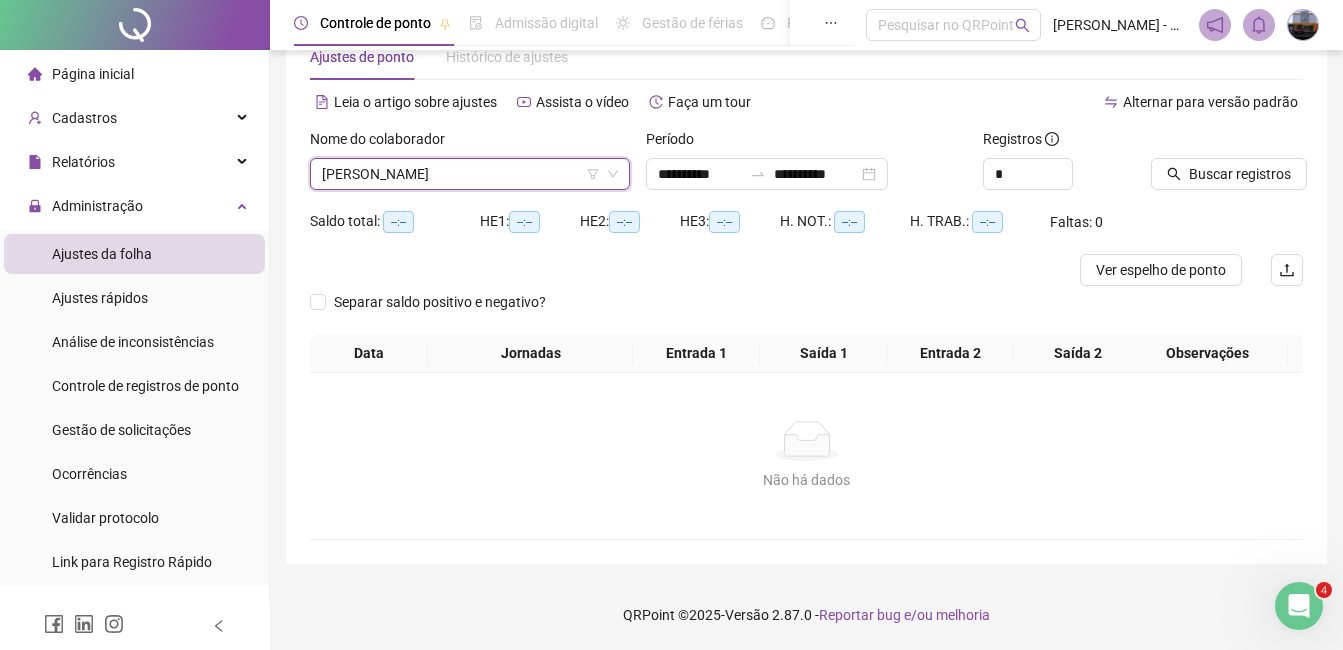 scroll, scrollTop: 56, scrollLeft: 0, axis: vertical 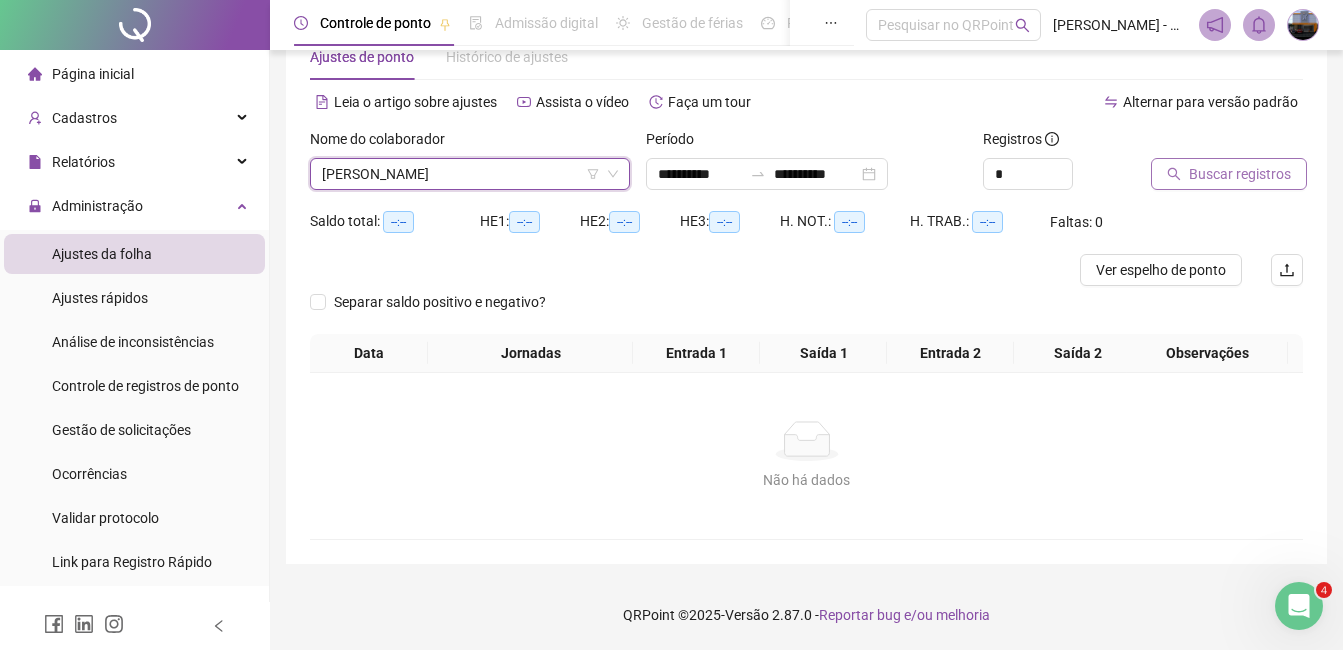 click on "Buscar registros" at bounding box center [1229, 174] 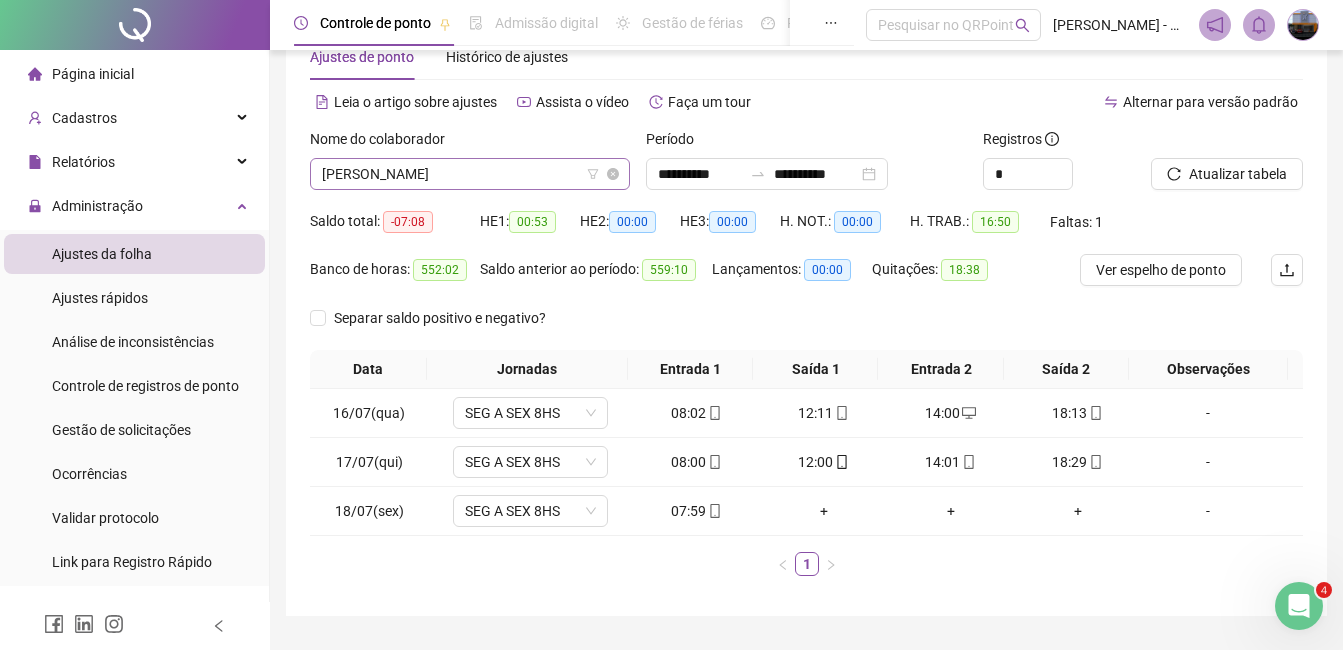 click on "[PERSON_NAME]" at bounding box center [470, 174] 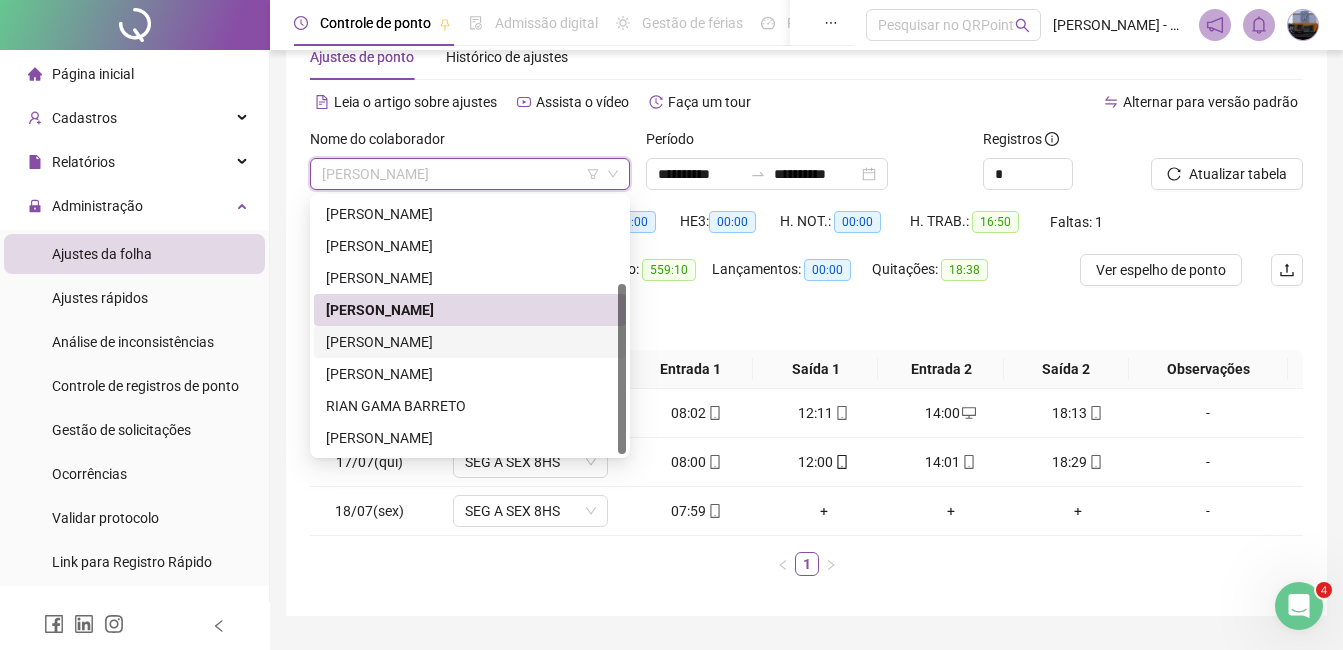 click on "[PERSON_NAME]" at bounding box center (470, 342) 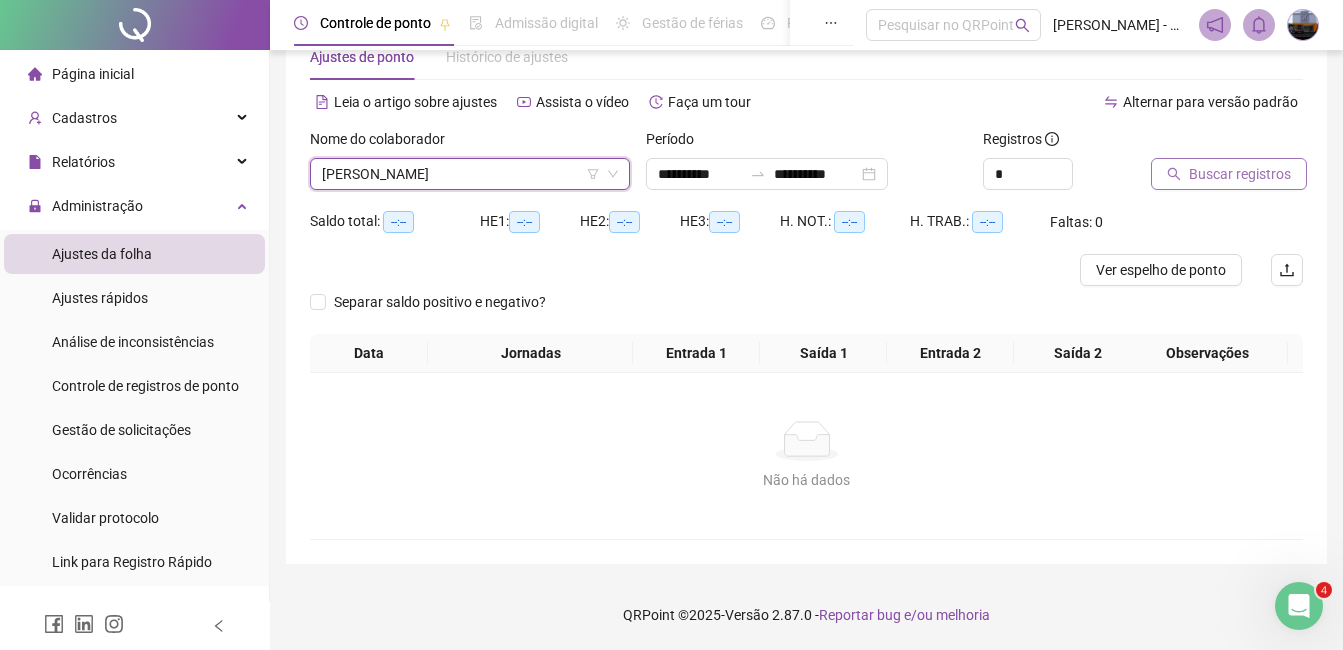 click on "Buscar registros" at bounding box center (1229, 174) 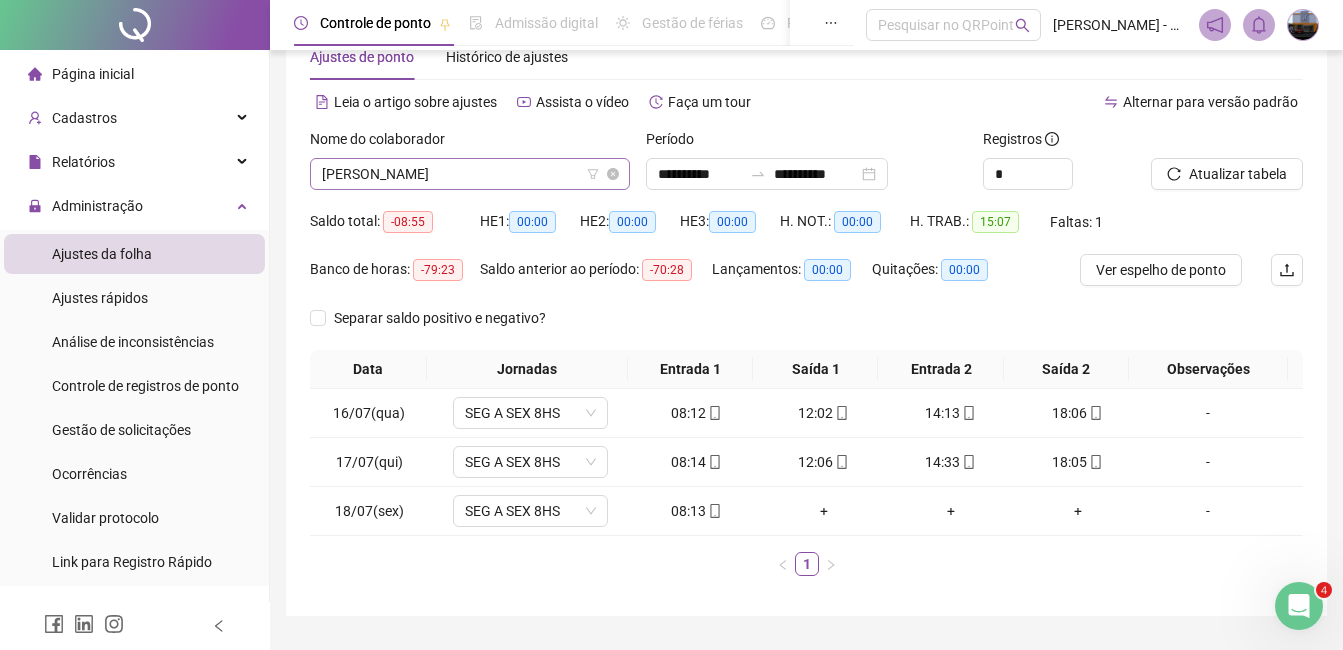 click on "[PERSON_NAME]" at bounding box center (470, 174) 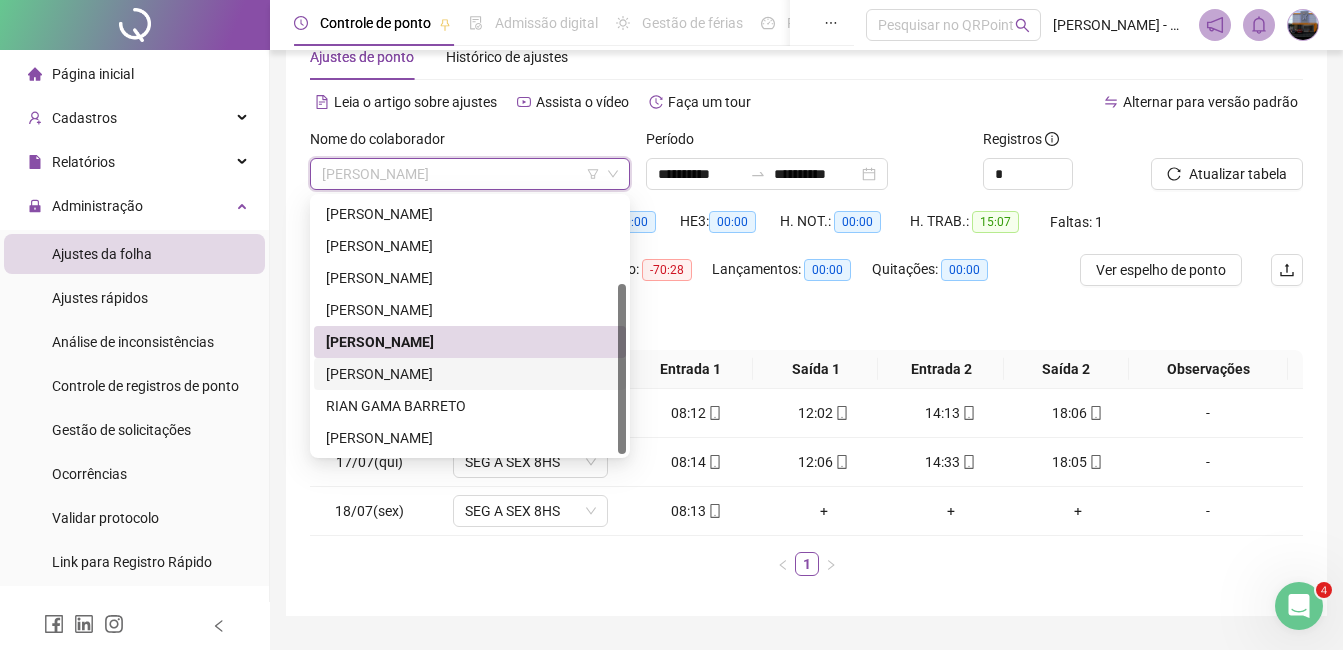 click on "[PERSON_NAME]" at bounding box center (470, 374) 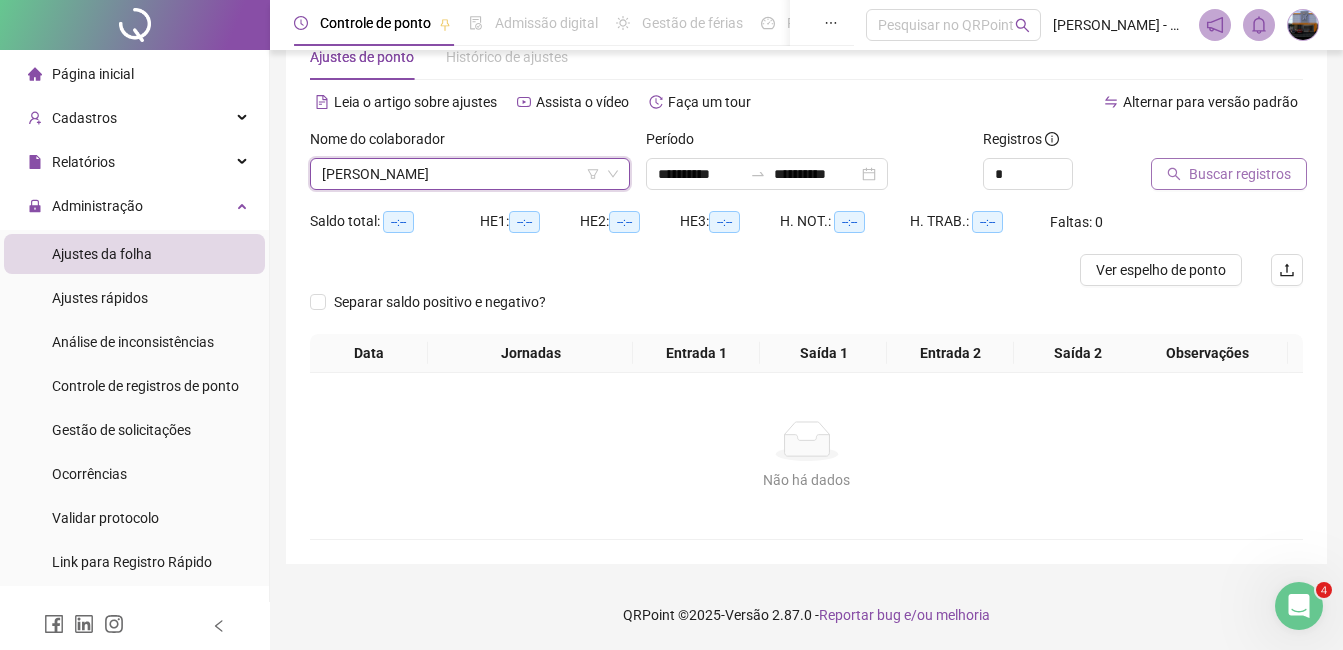 click on "Buscar registros" at bounding box center (1229, 174) 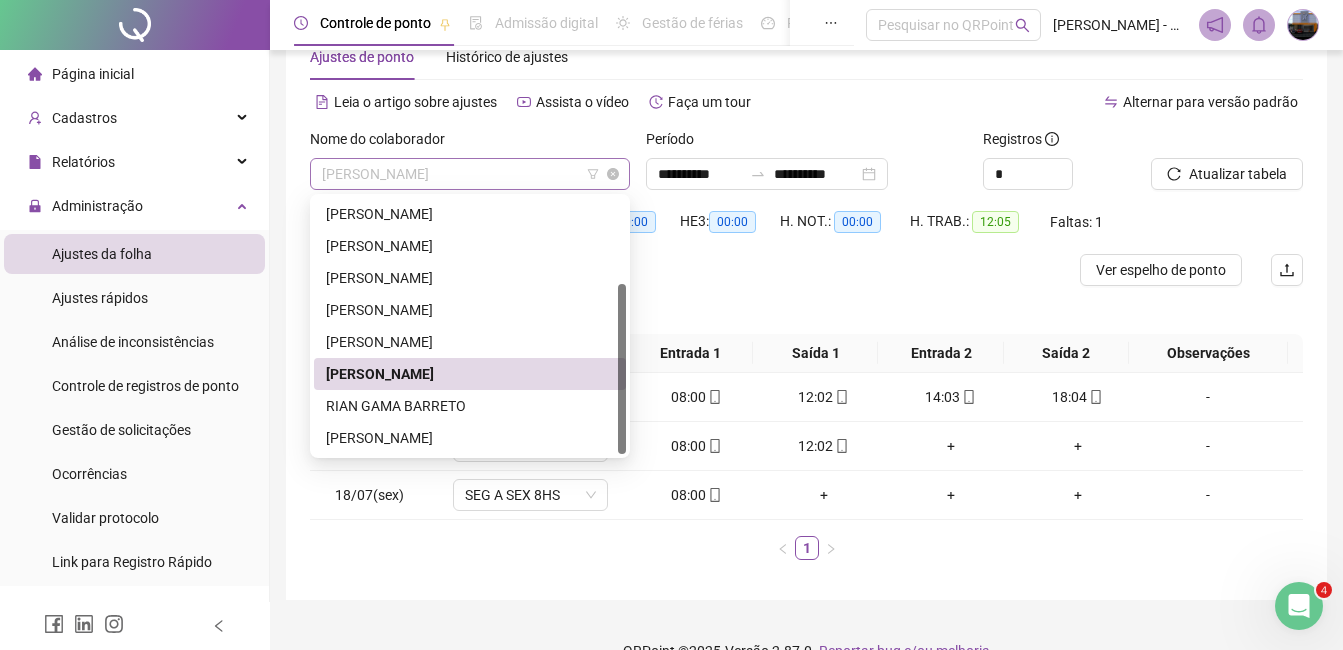 click on "[PERSON_NAME]" at bounding box center (470, 174) 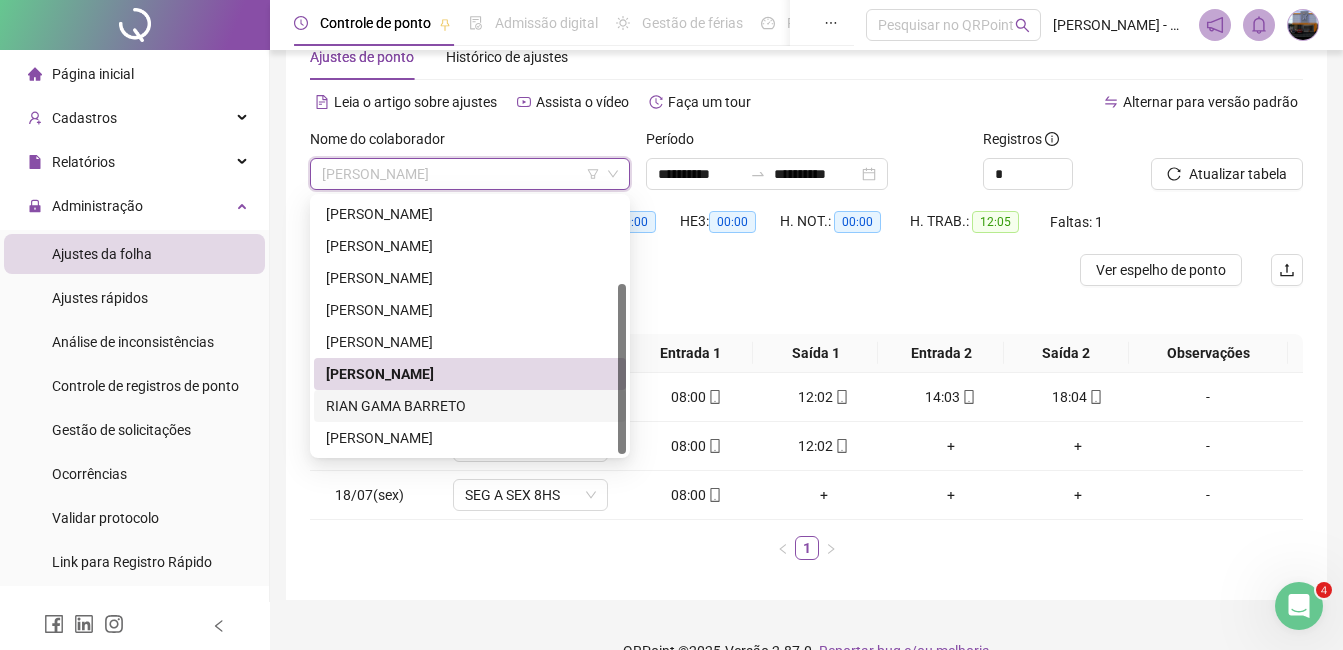 click on "RIAN GAMA BARRETO" at bounding box center [470, 406] 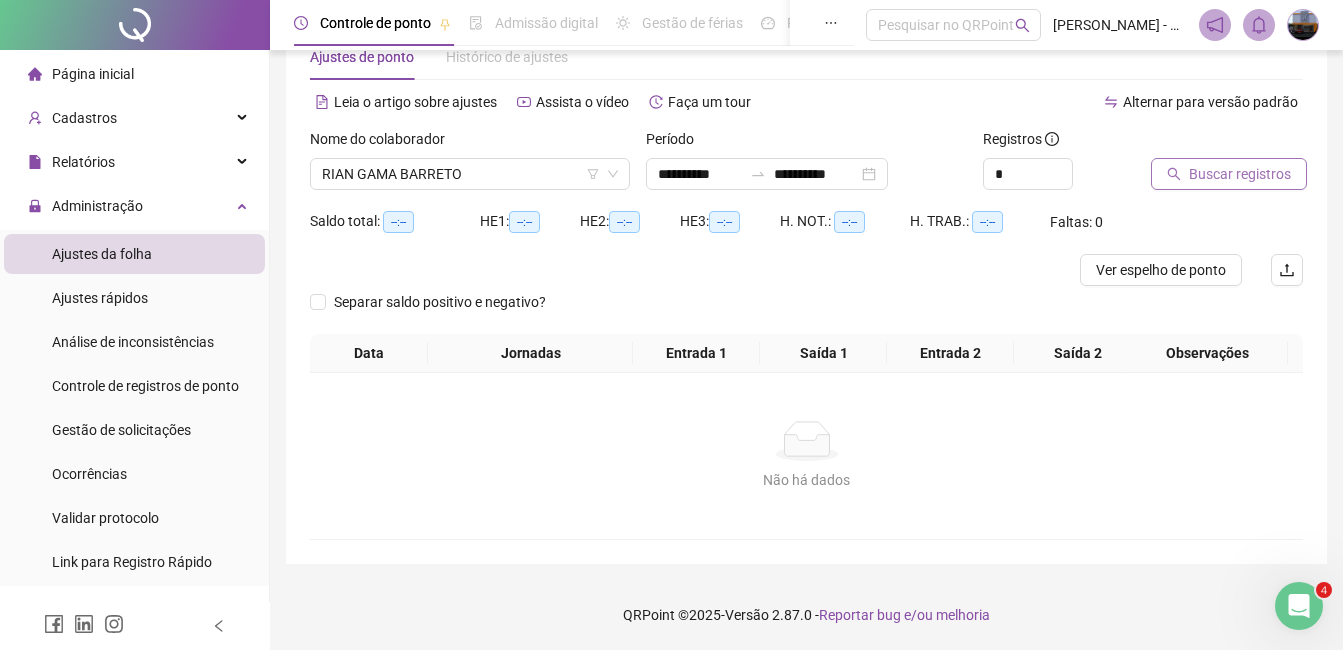 click on "Buscar registros" at bounding box center (1240, 174) 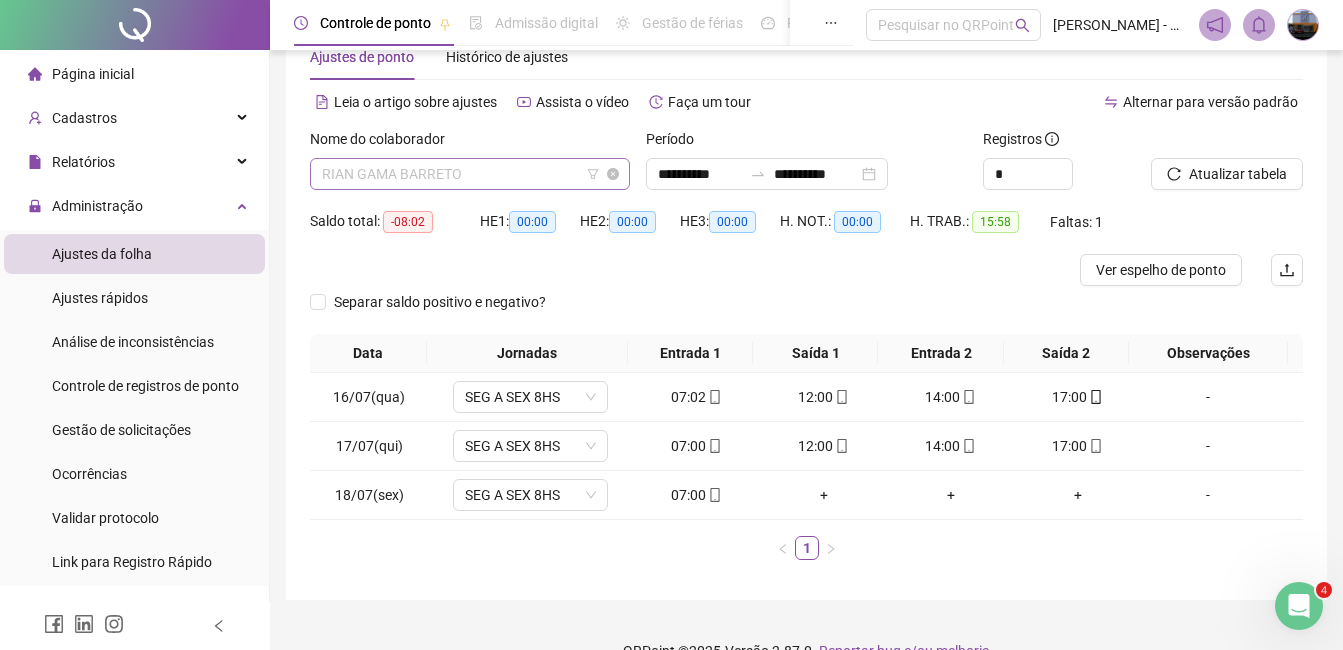 click on "RIAN GAMA BARRETO" at bounding box center (470, 174) 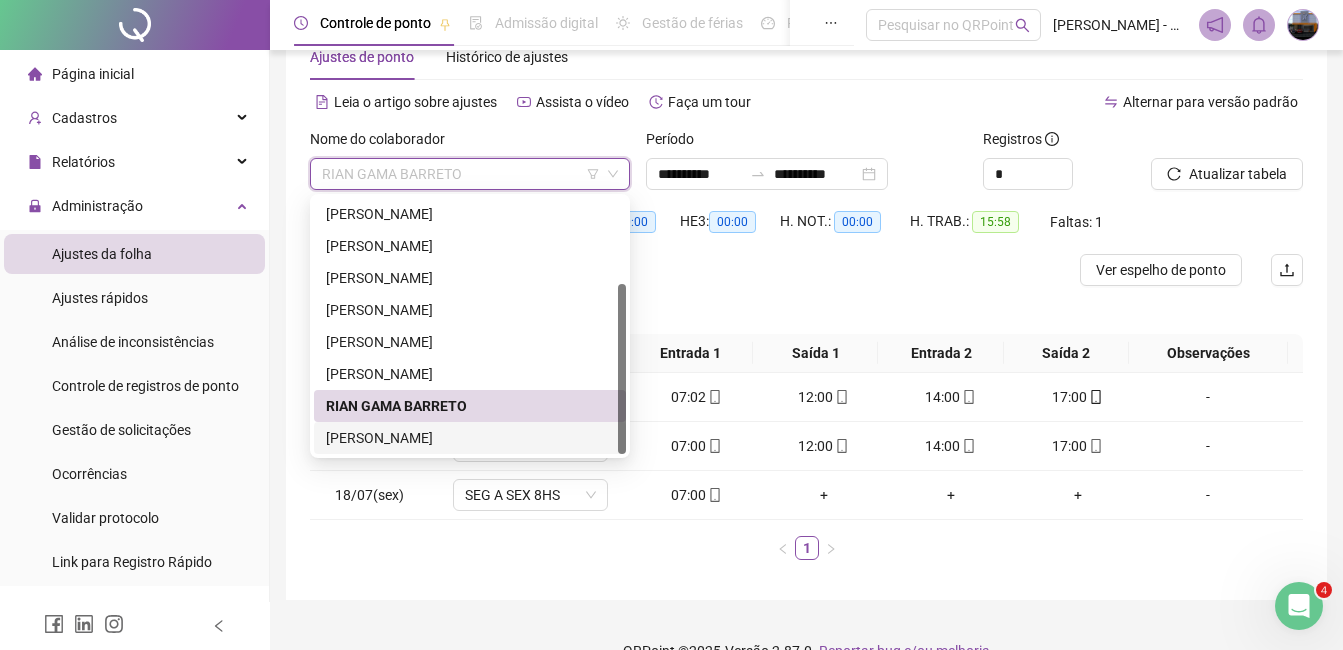 click on "[PERSON_NAME]" at bounding box center (470, 438) 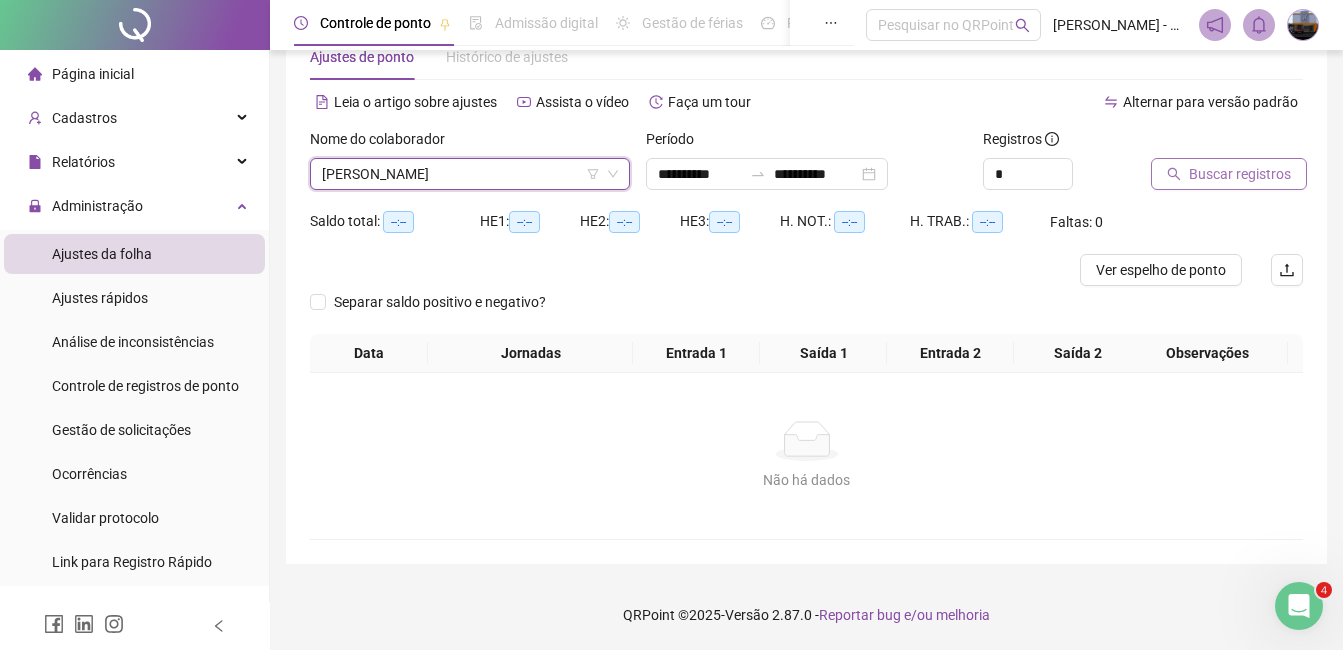click on "Buscar registros" at bounding box center [1240, 174] 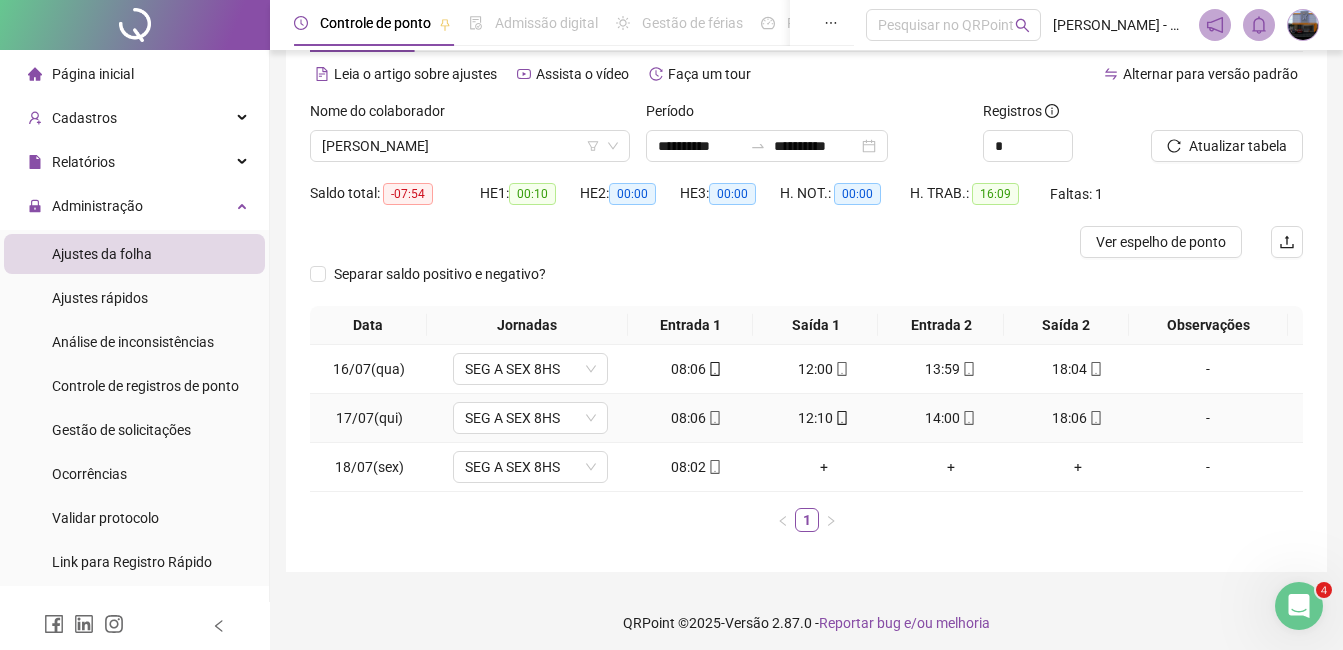 scroll, scrollTop: 92, scrollLeft: 0, axis: vertical 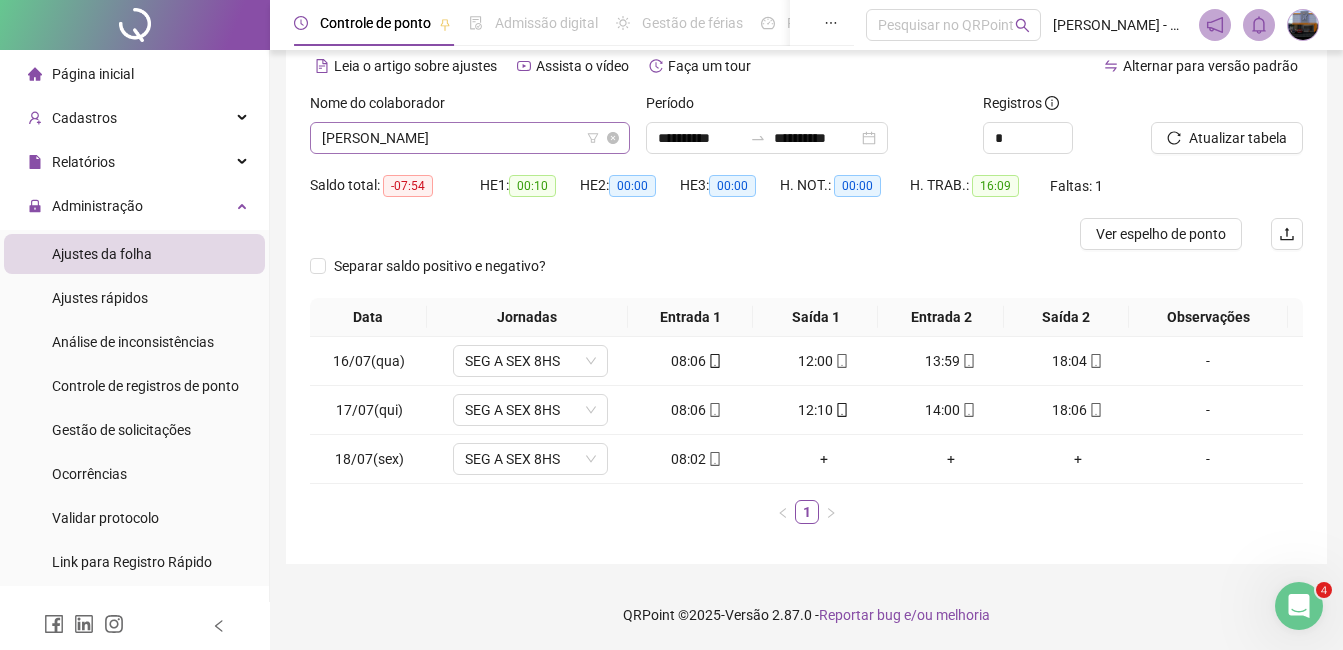 click on "[PERSON_NAME]" at bounding box center [470, 138] 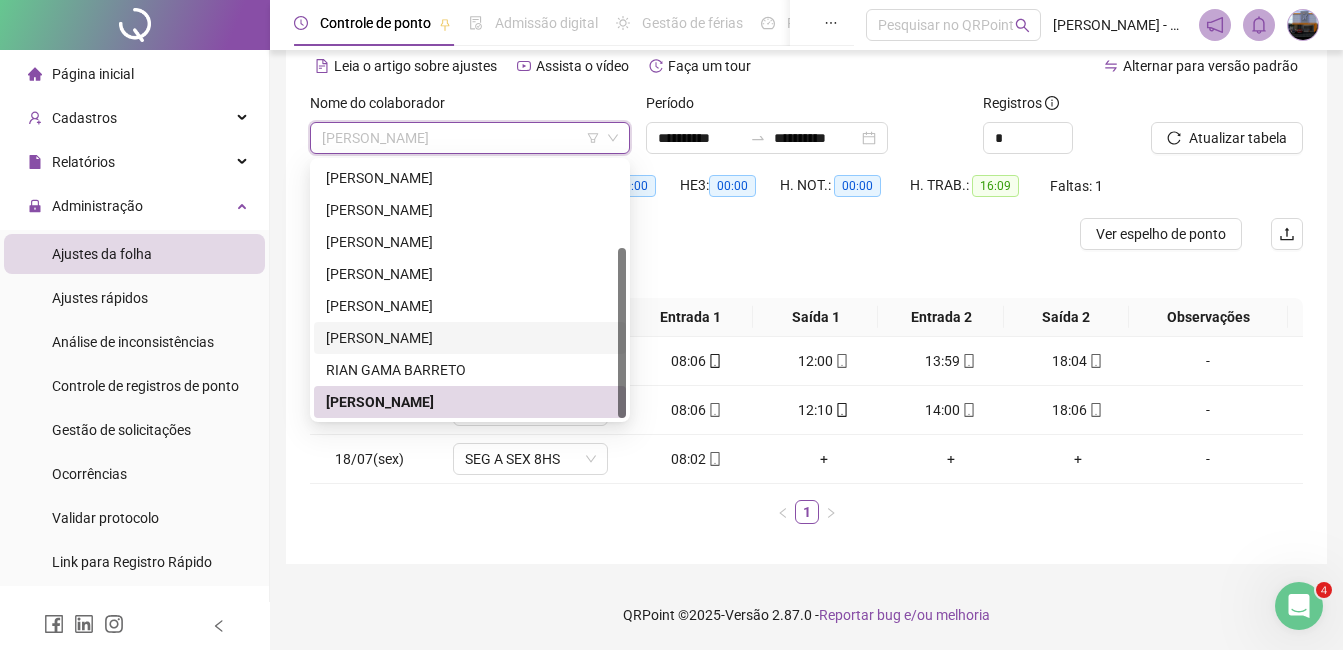 click on "[PERSON_NAME]" at bounding box center (470, 338) 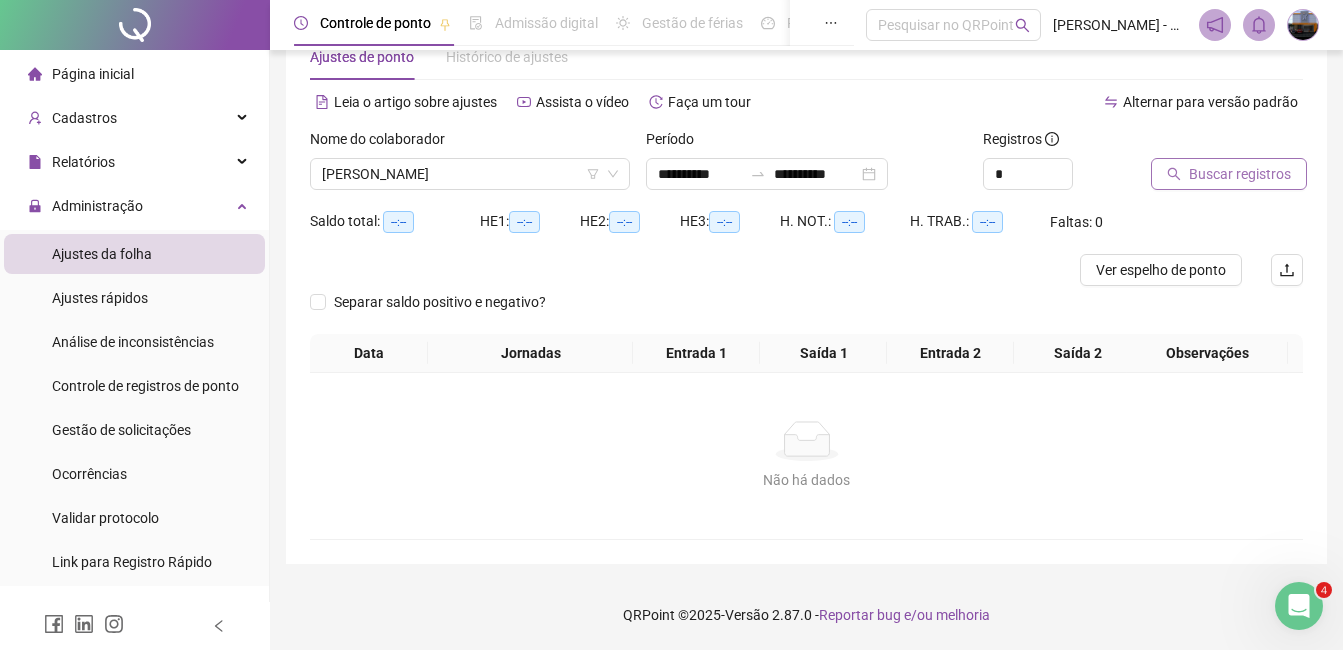 click on "Buscar registros" at bounding box center (1229, 174) 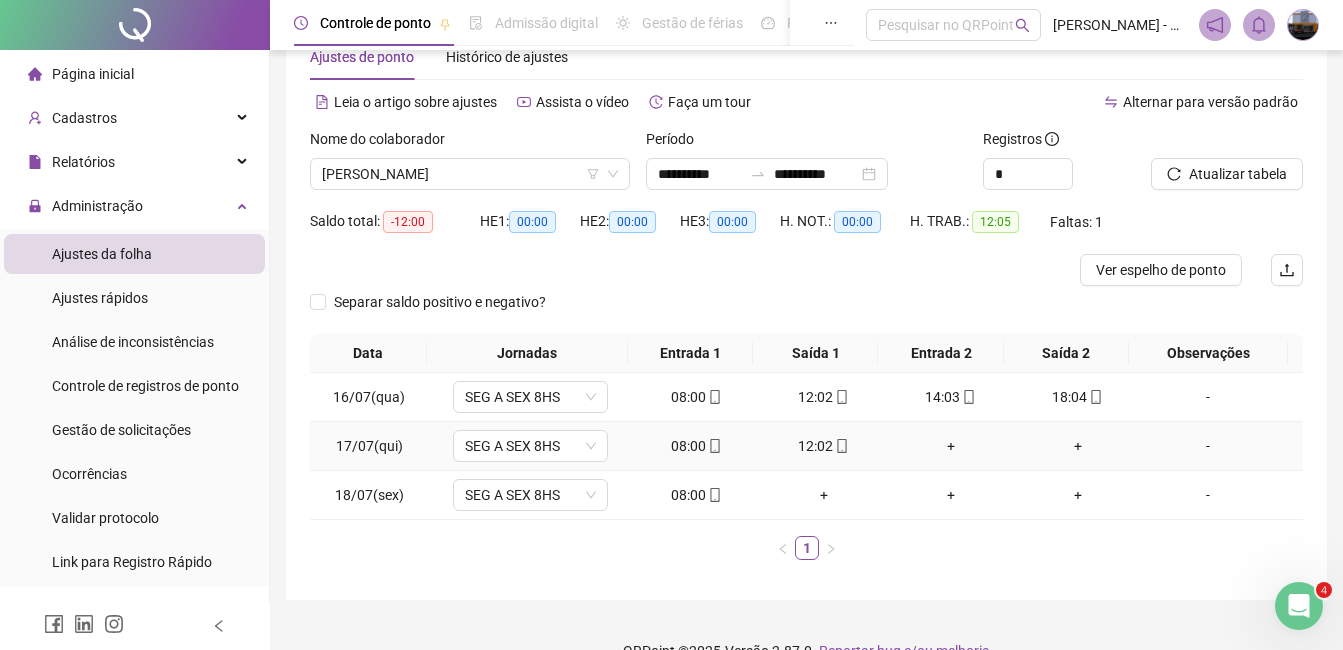 click on "+" at bounding box center (950, 446) 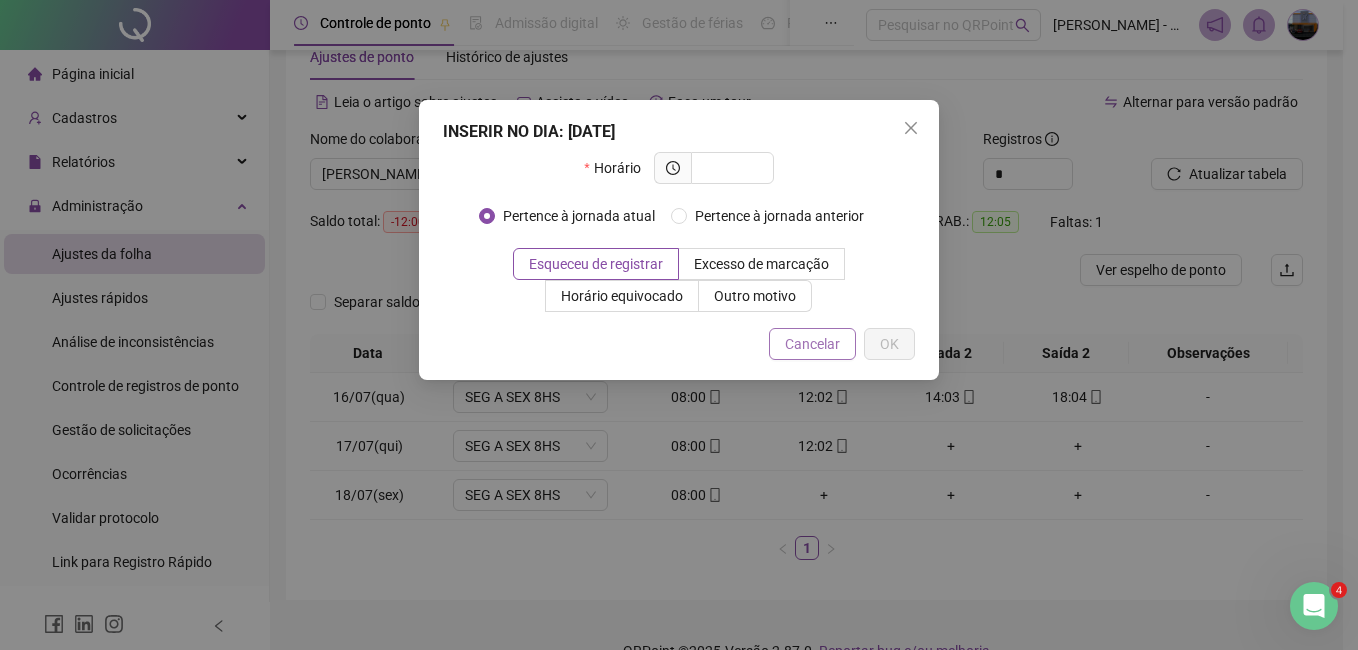click on "Cancelar" at bounding box center (812, 344) 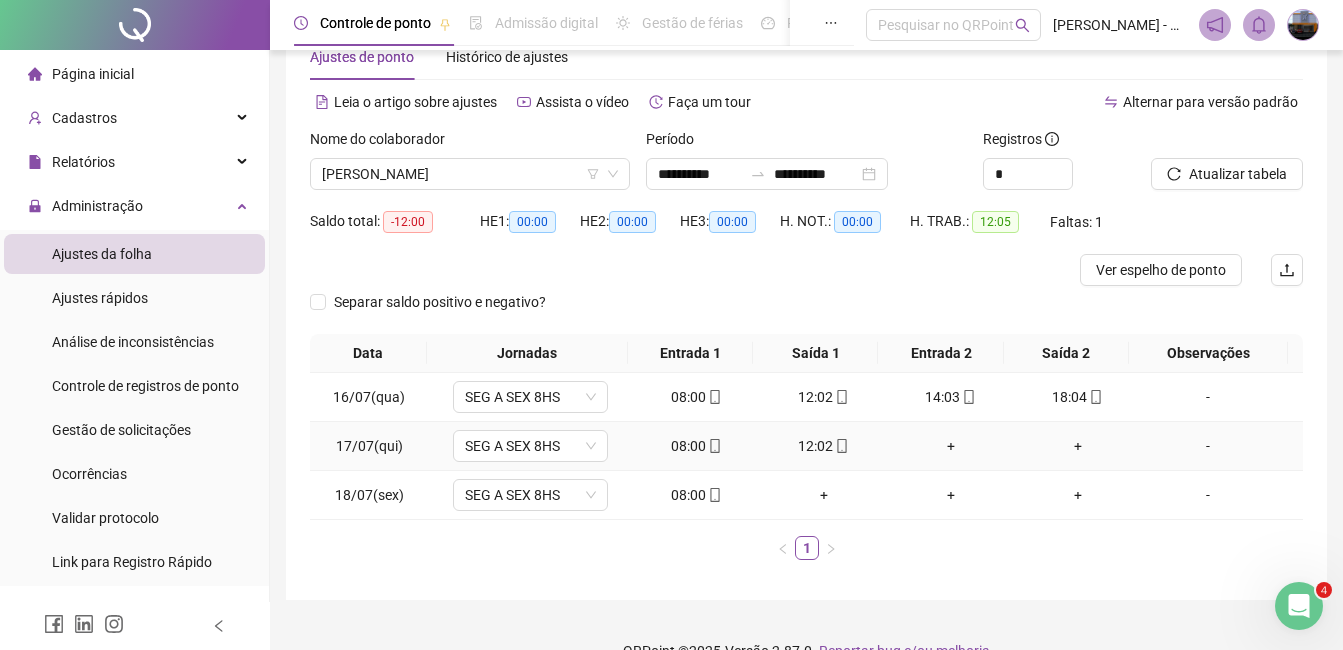 click on "-" at bounding box center [1208, 446] 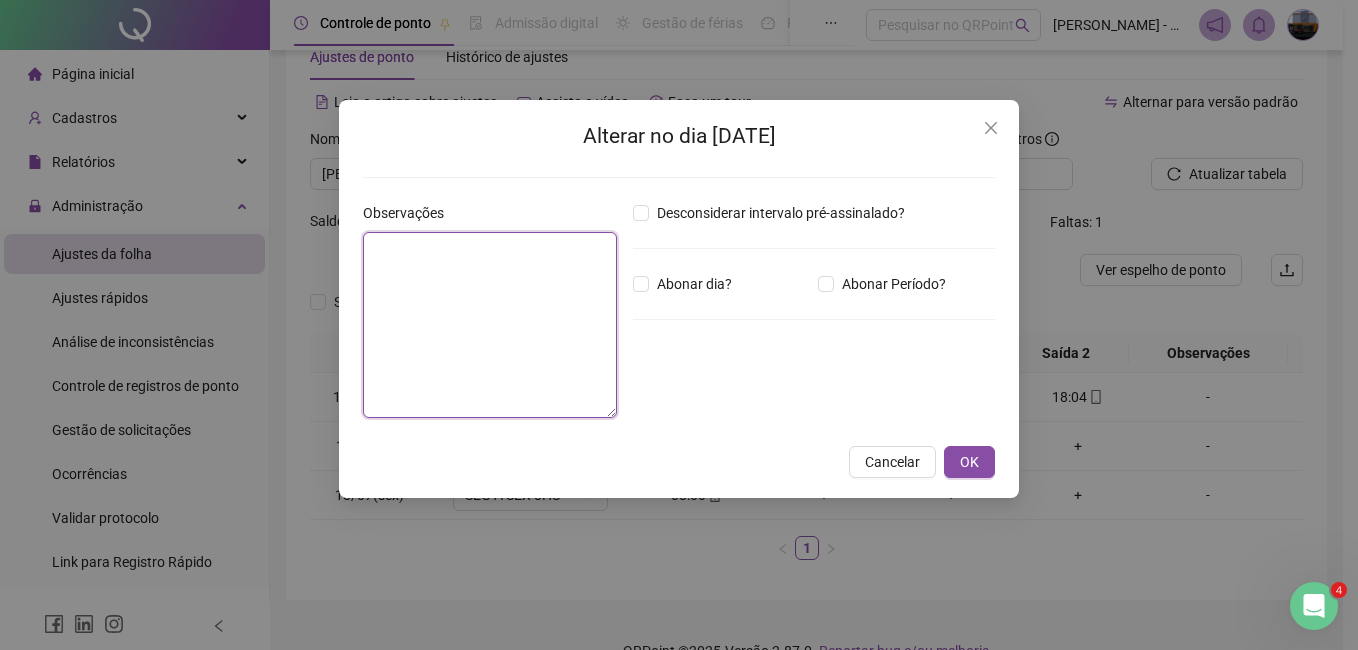 click at bounding box center (490, 325) 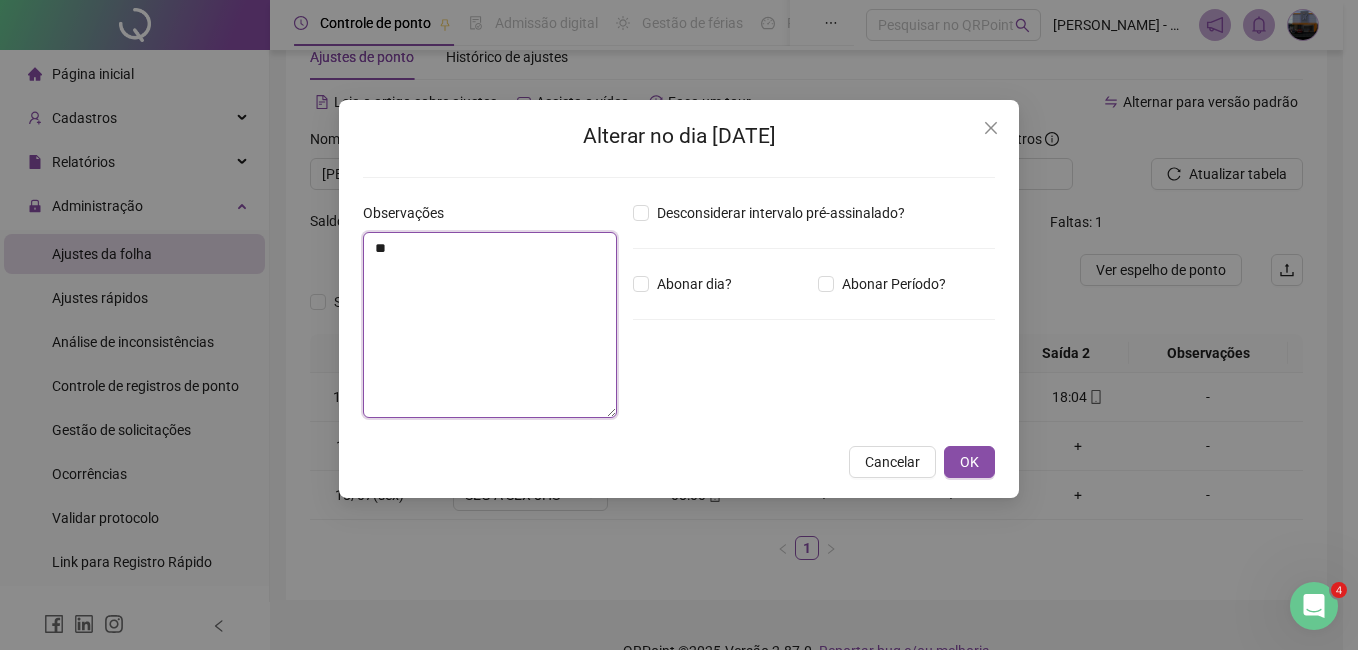 type on "*" 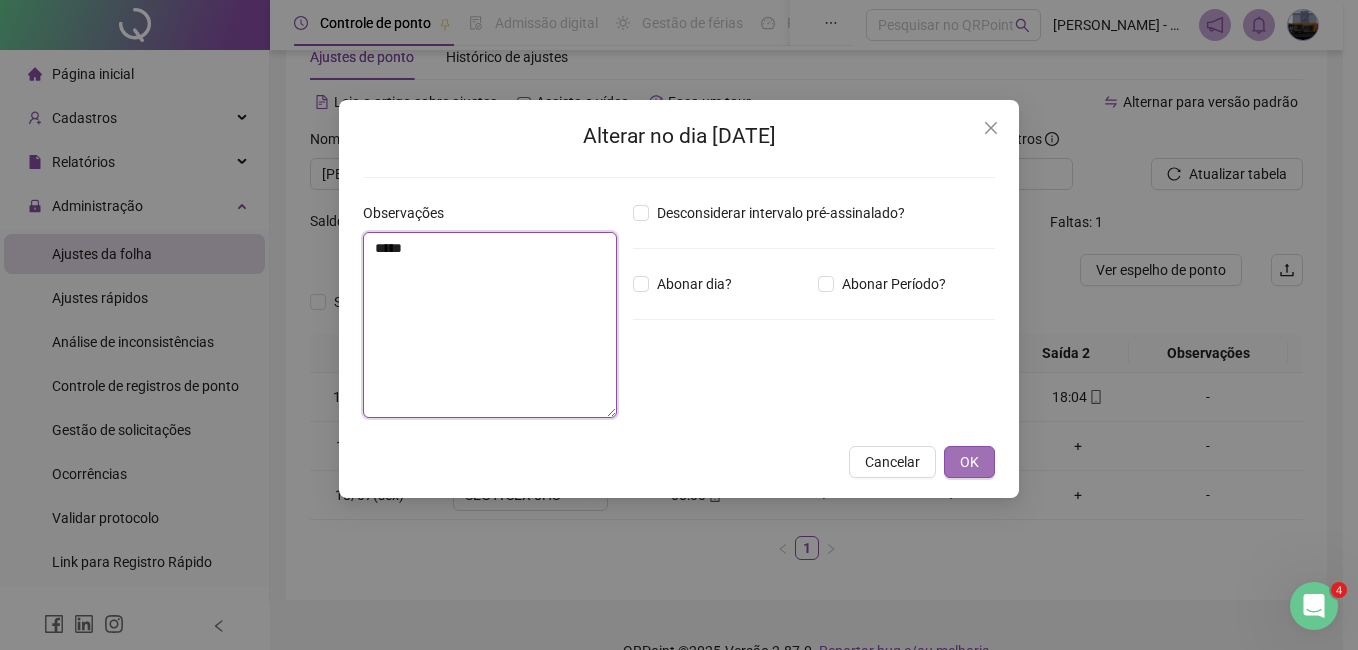 type on "*****" 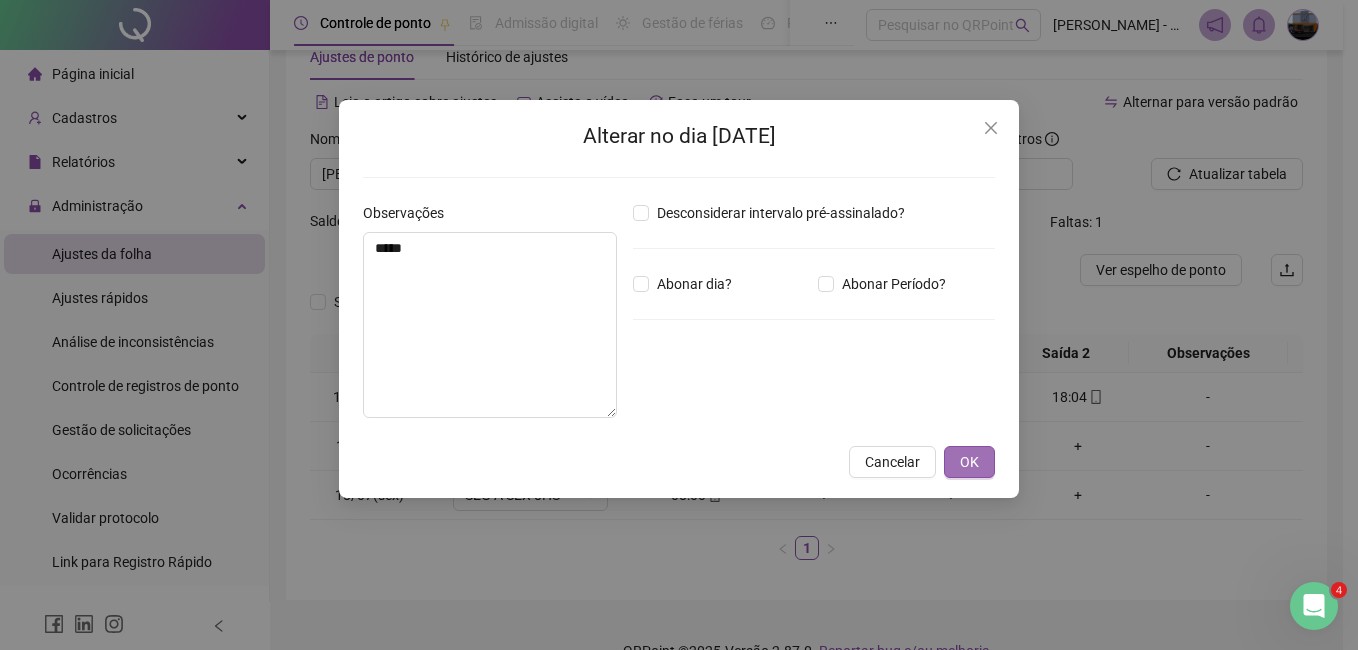 click on "OK" at bounding box center [969, 462] 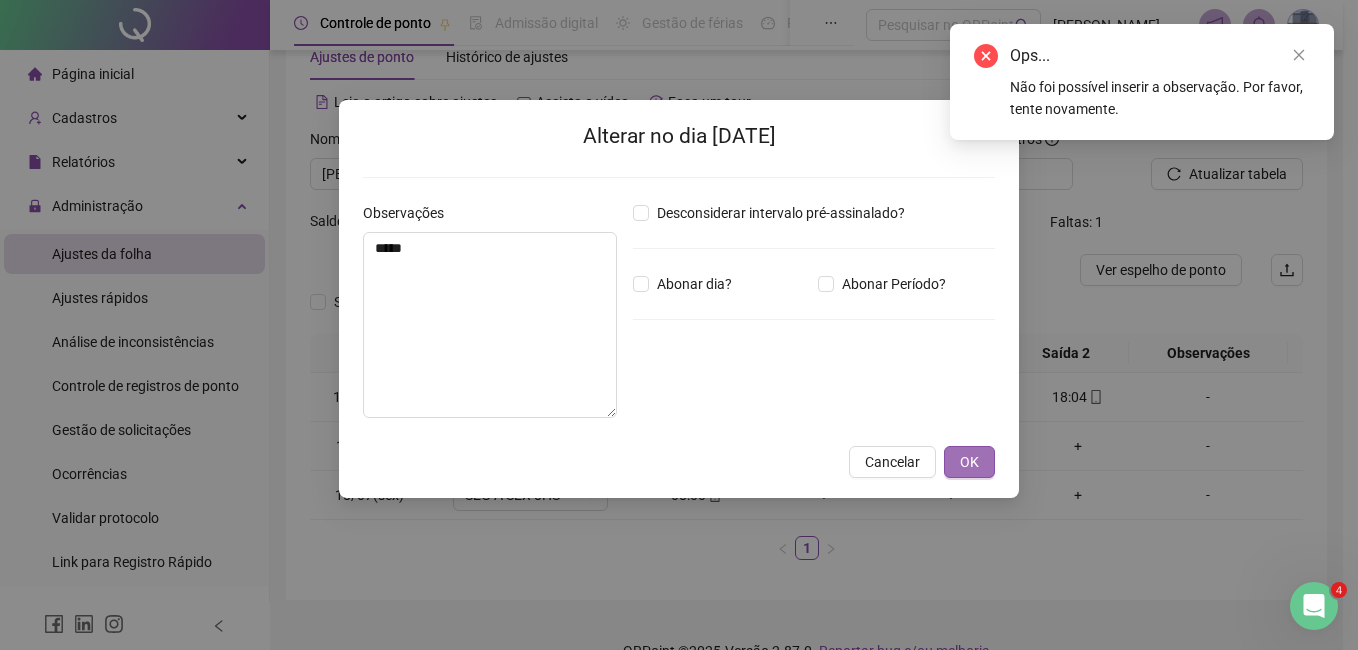 click on "OK" at bounding box center (969, 462) 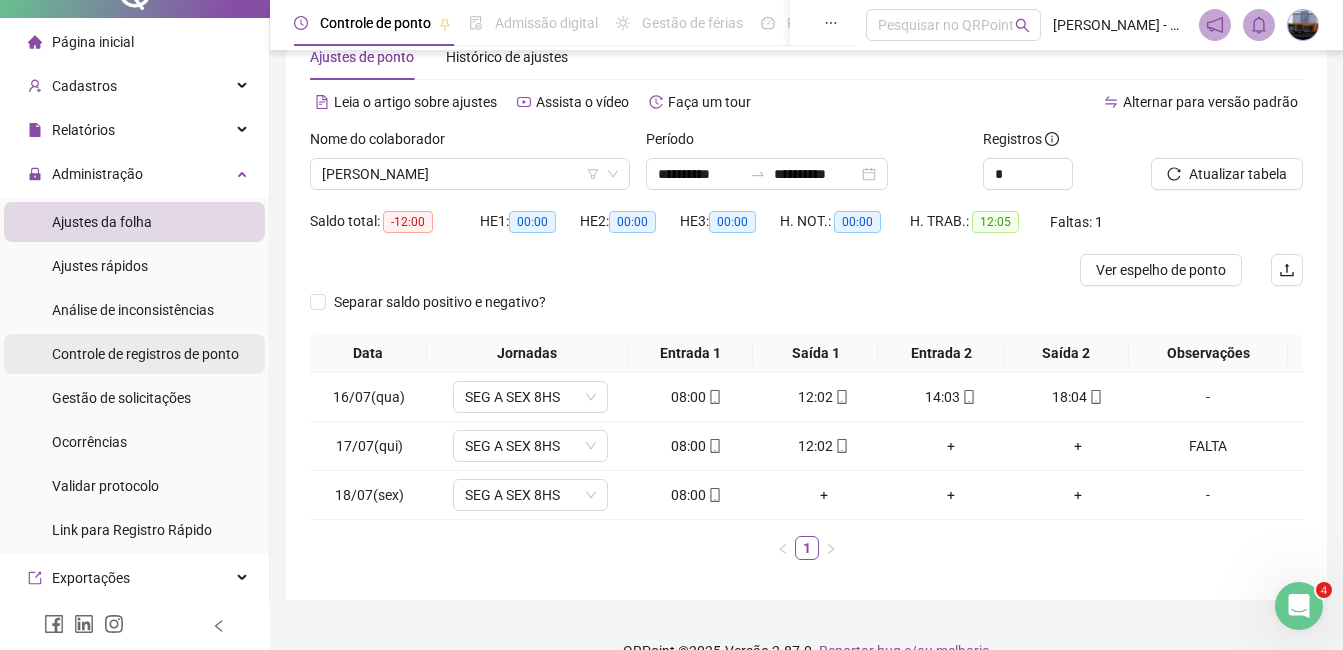 scroll, scrollTop: 0, scrollLeft: 0, axis: both 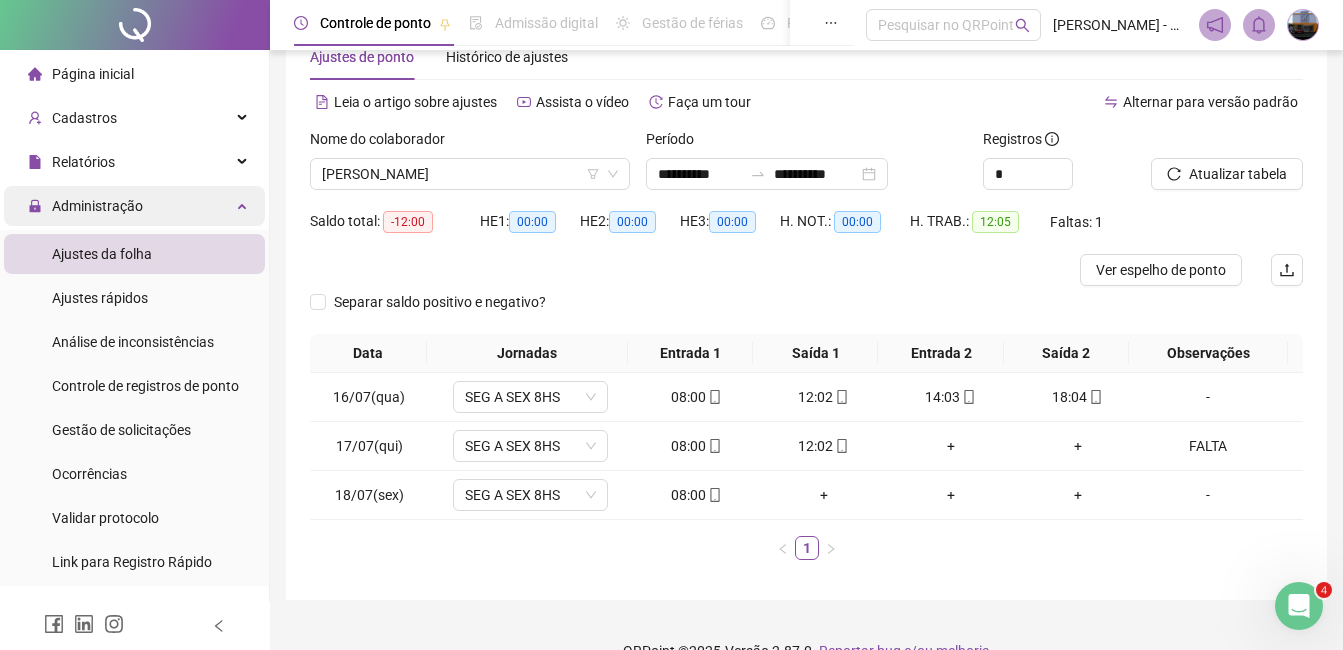 click on "Administração" at bounding box center (97, 206) 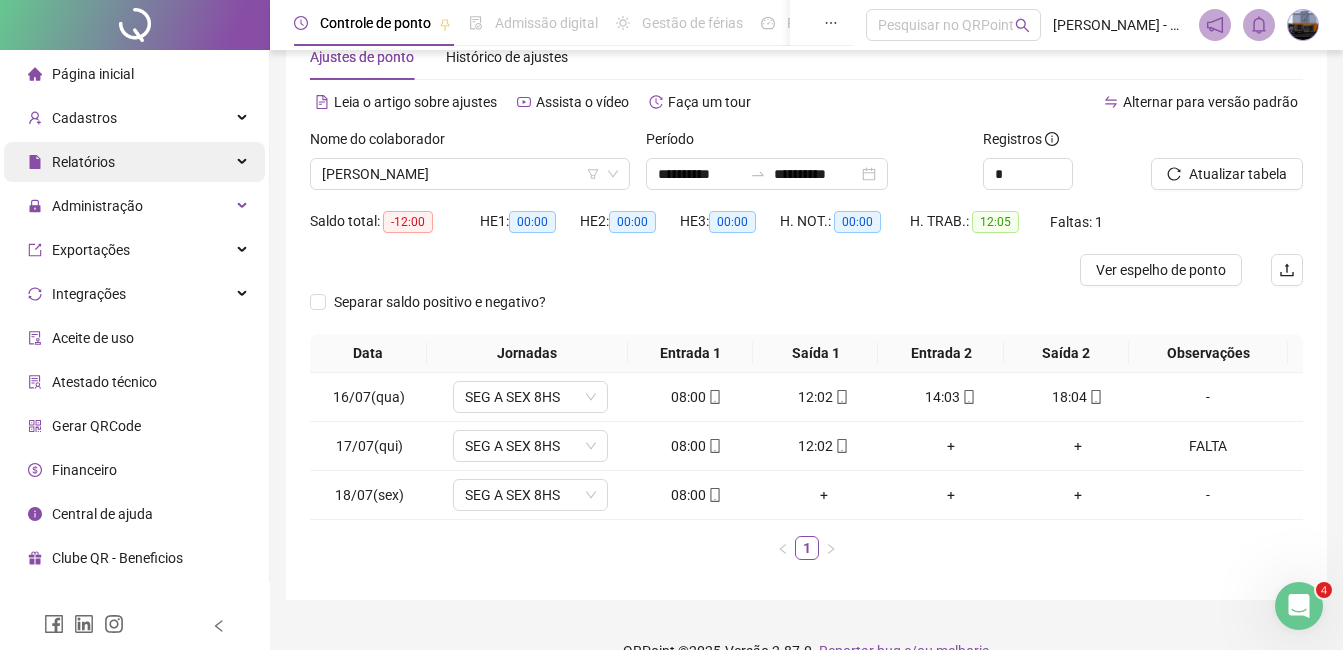 click on "Relatórios" at bounding box center [134, 162] 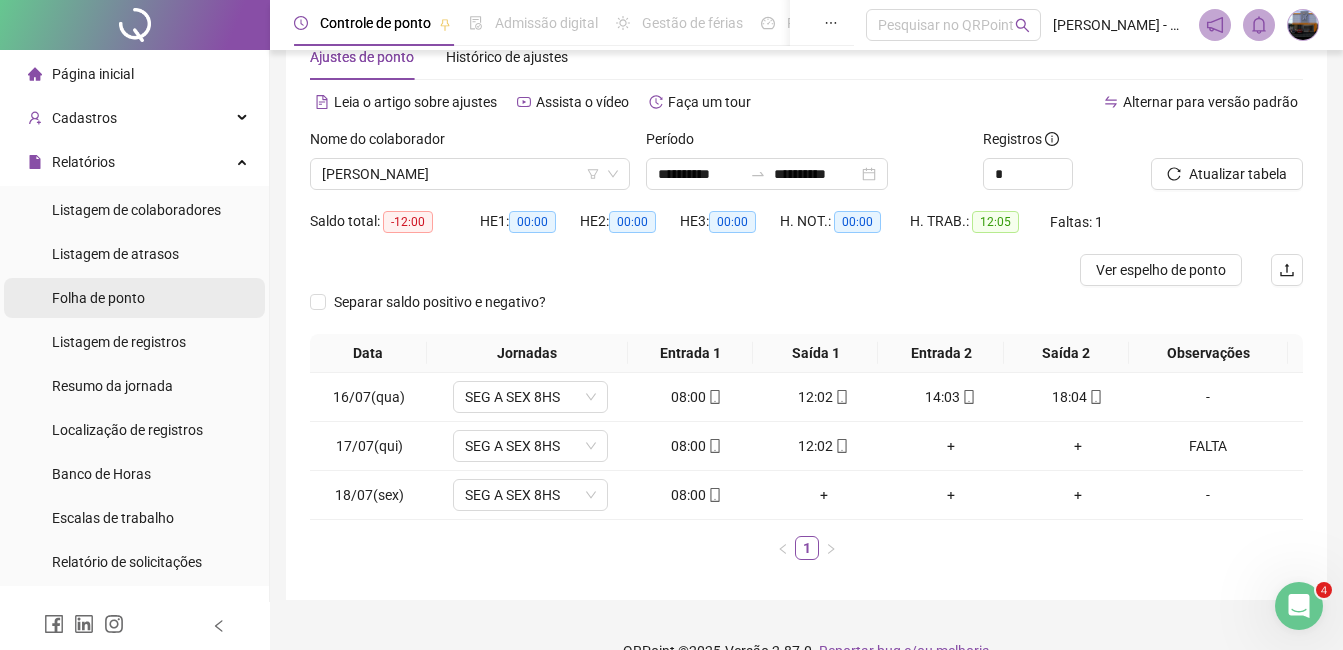 click on "Folha de ponto" at bounding box center [98, 298] 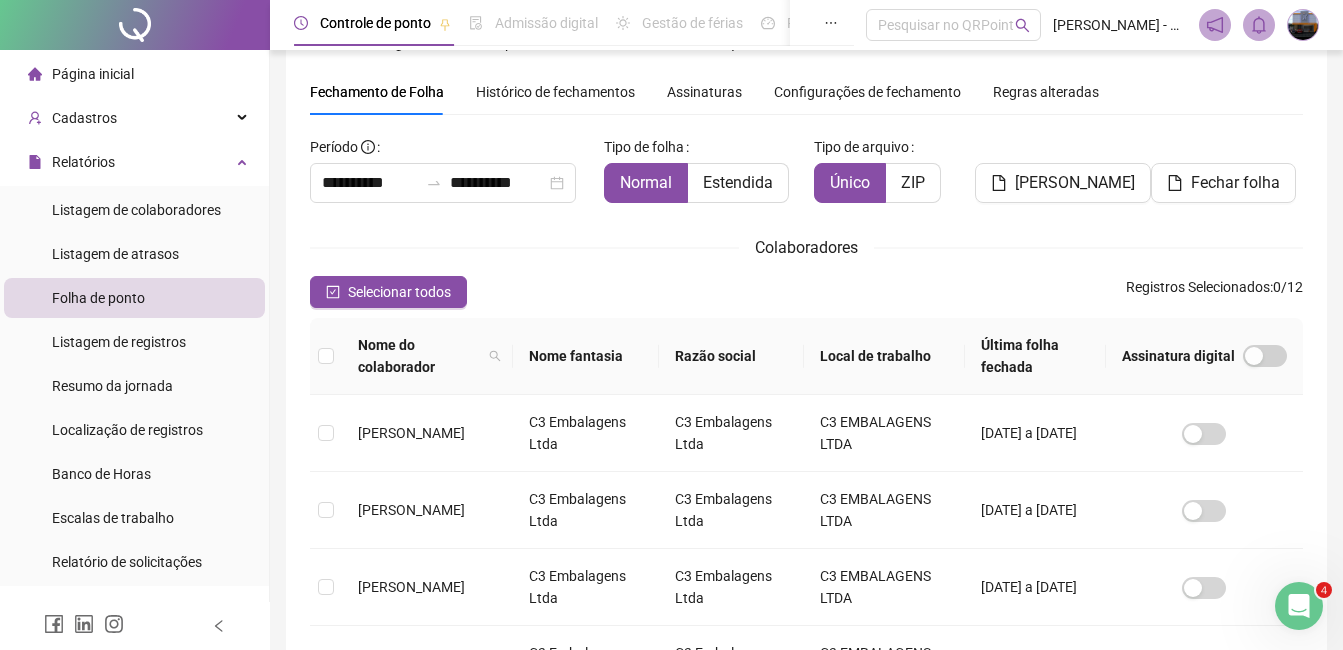scroll, scrollTop: 85, scrollLeft: 0, axis: vertical 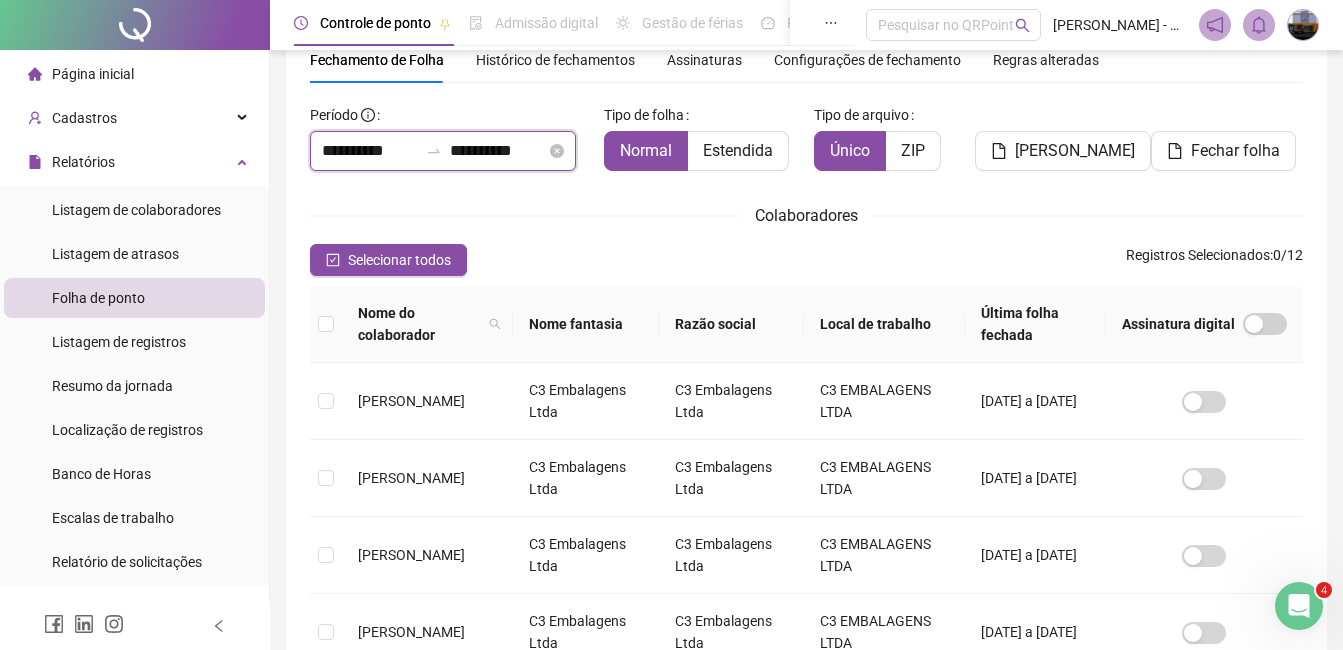 click on "**********" at bounding box center [370, 151] 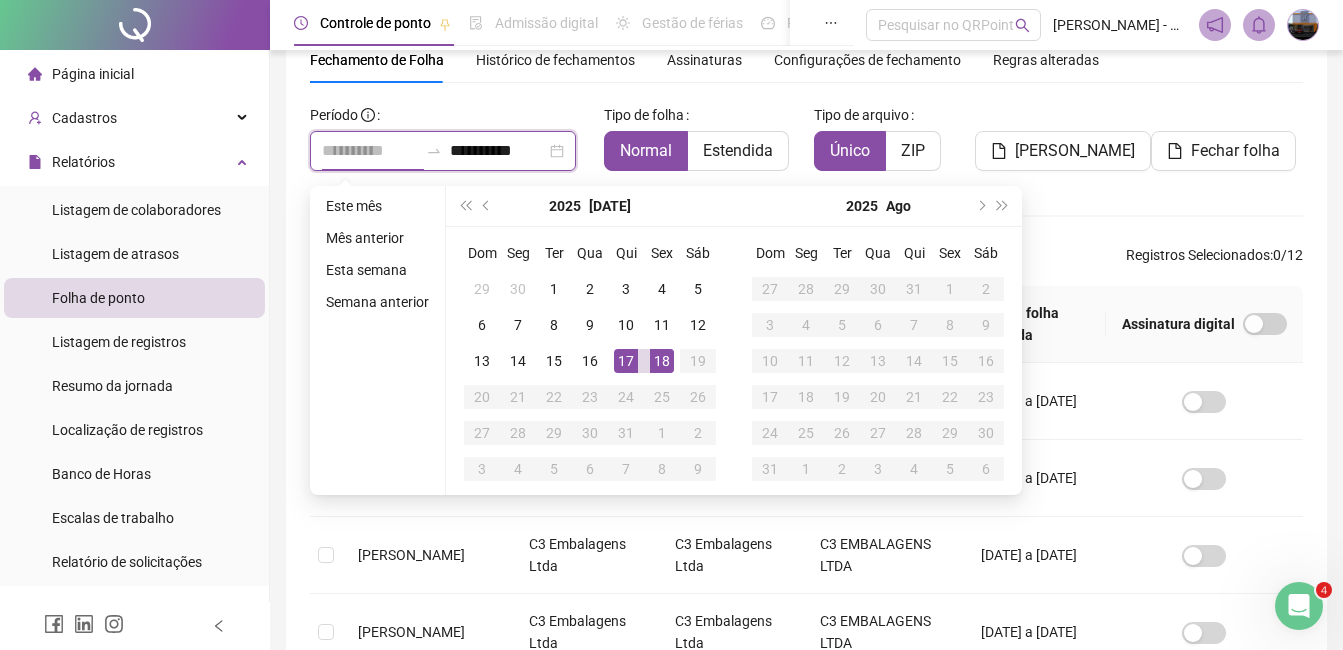 type on "**********" 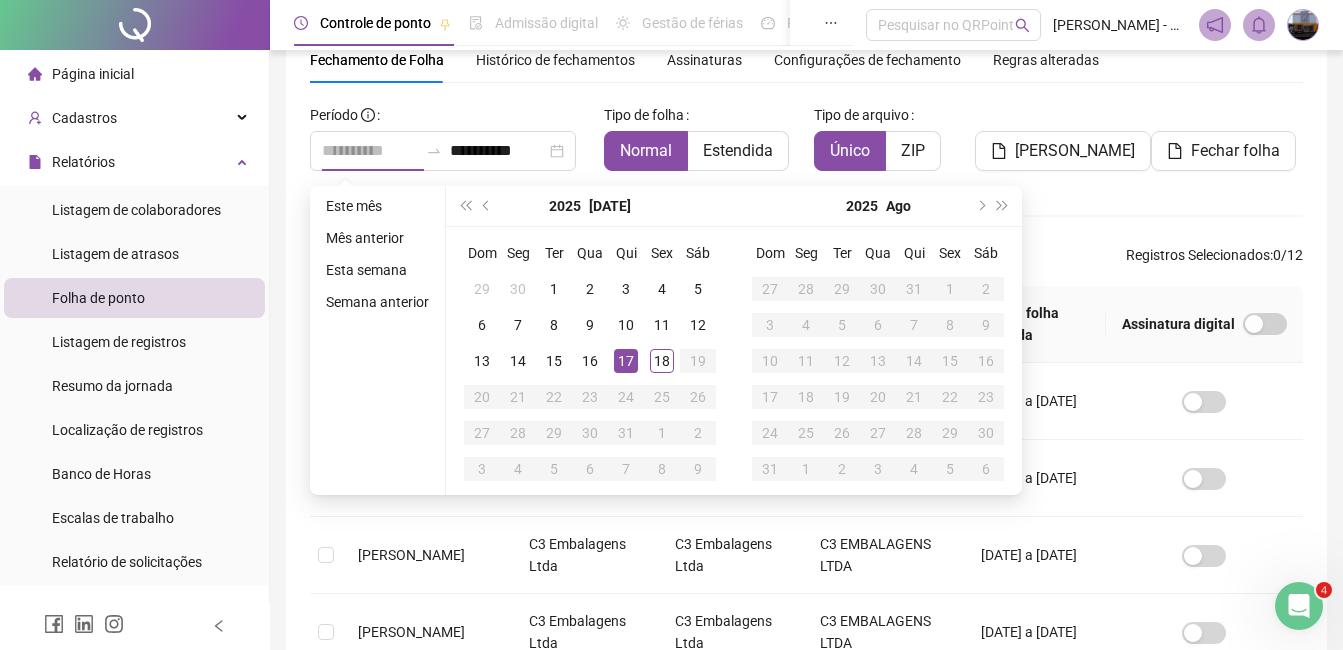 click on "17" at bounding box center (626, 361) 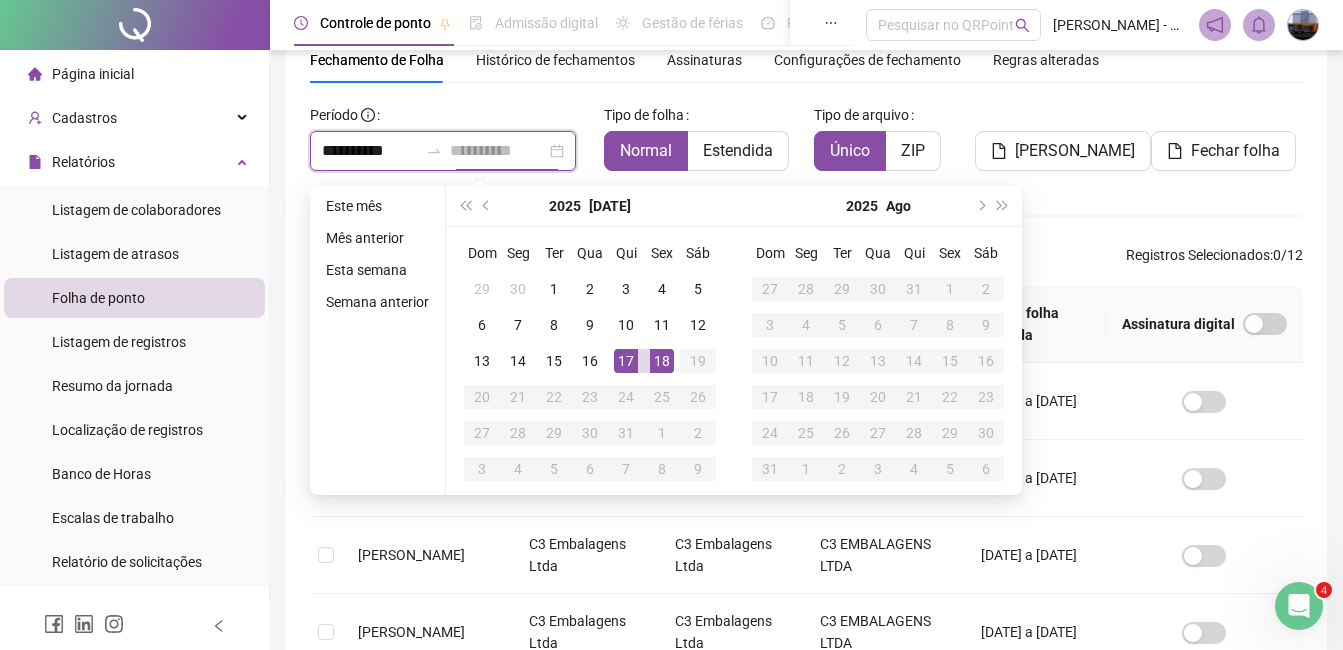 type on "**********" 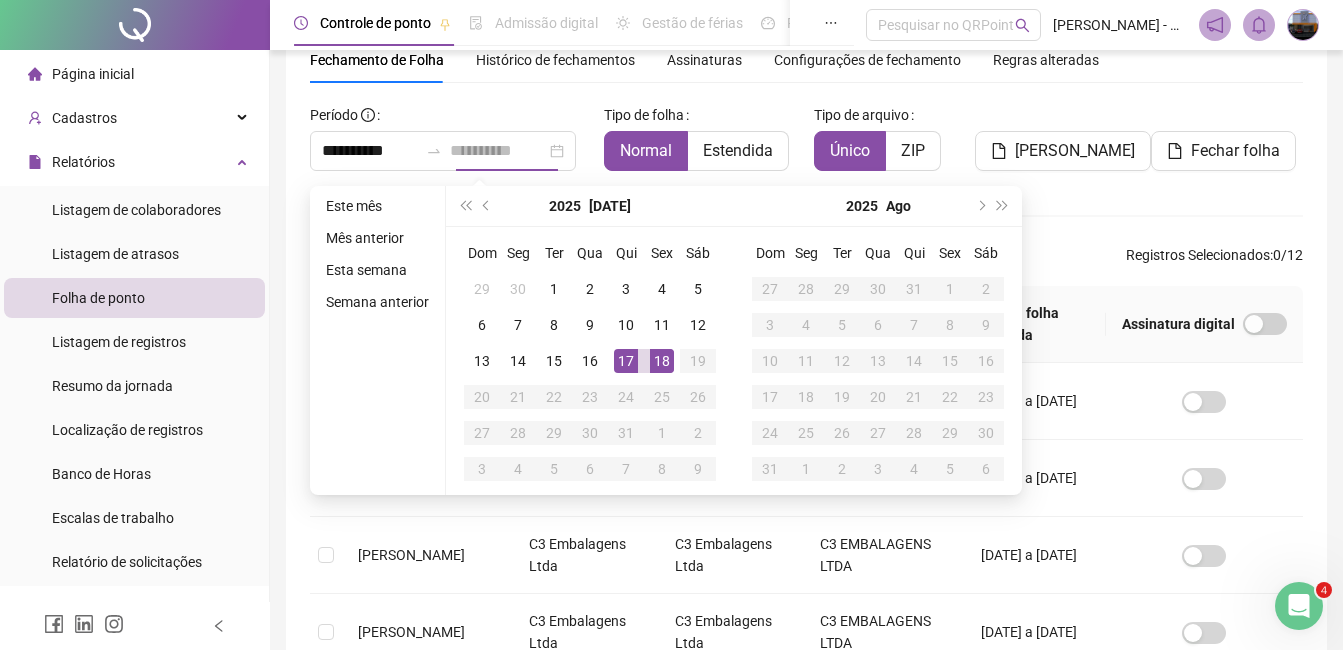 click on "18" at bounding box center (662, 361) 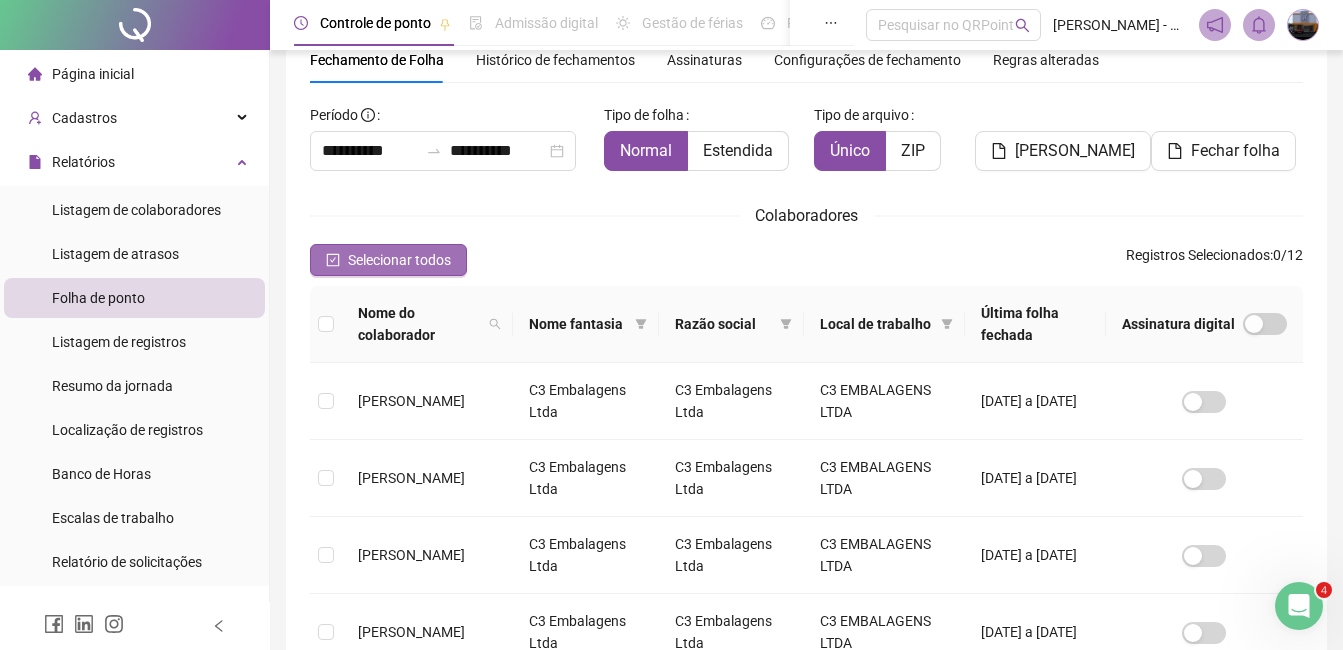 click on "Selecionar todos" at bounding box center [399, 260] 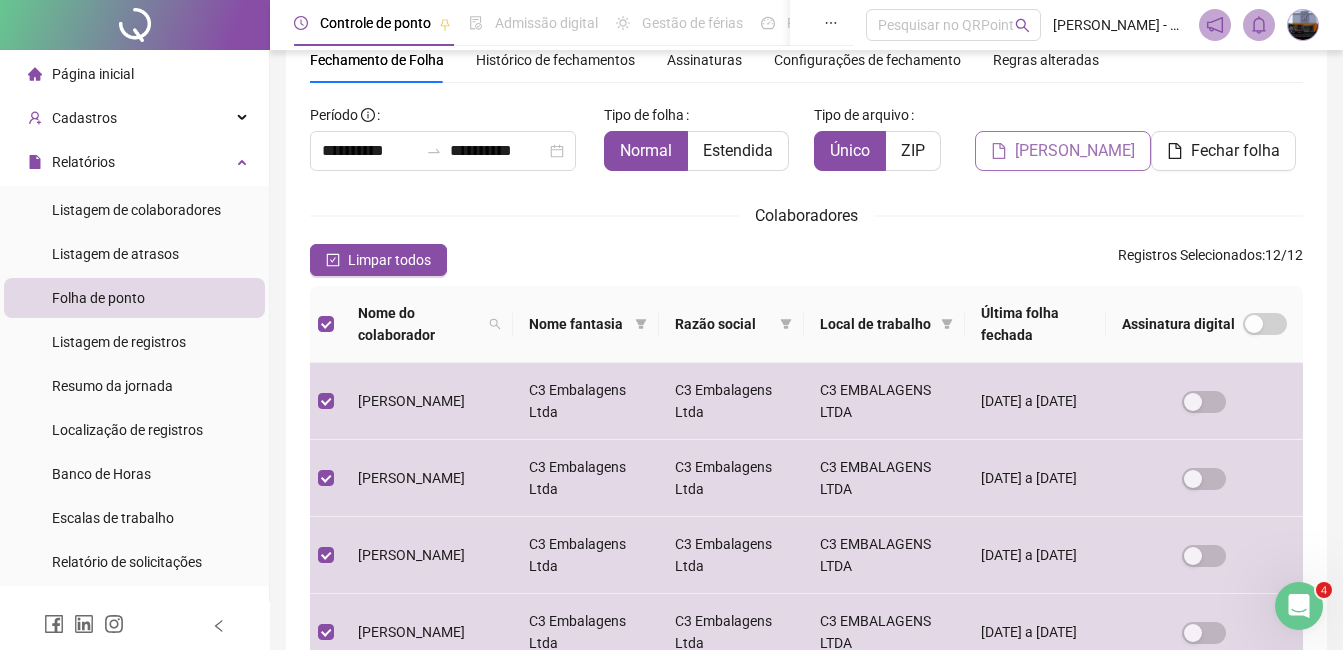 click on "[PERSON_NAME]" at bounding box center [1075, 151] 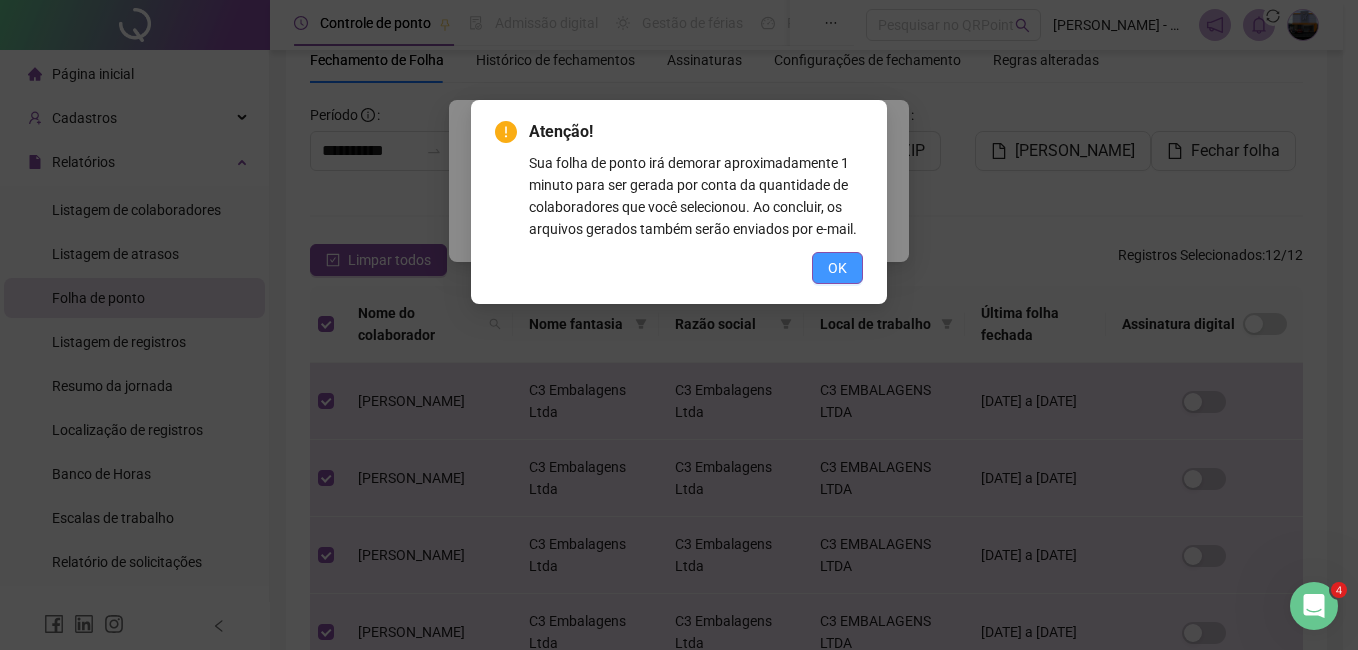 click on "OK" at bounding box center [837, 268] 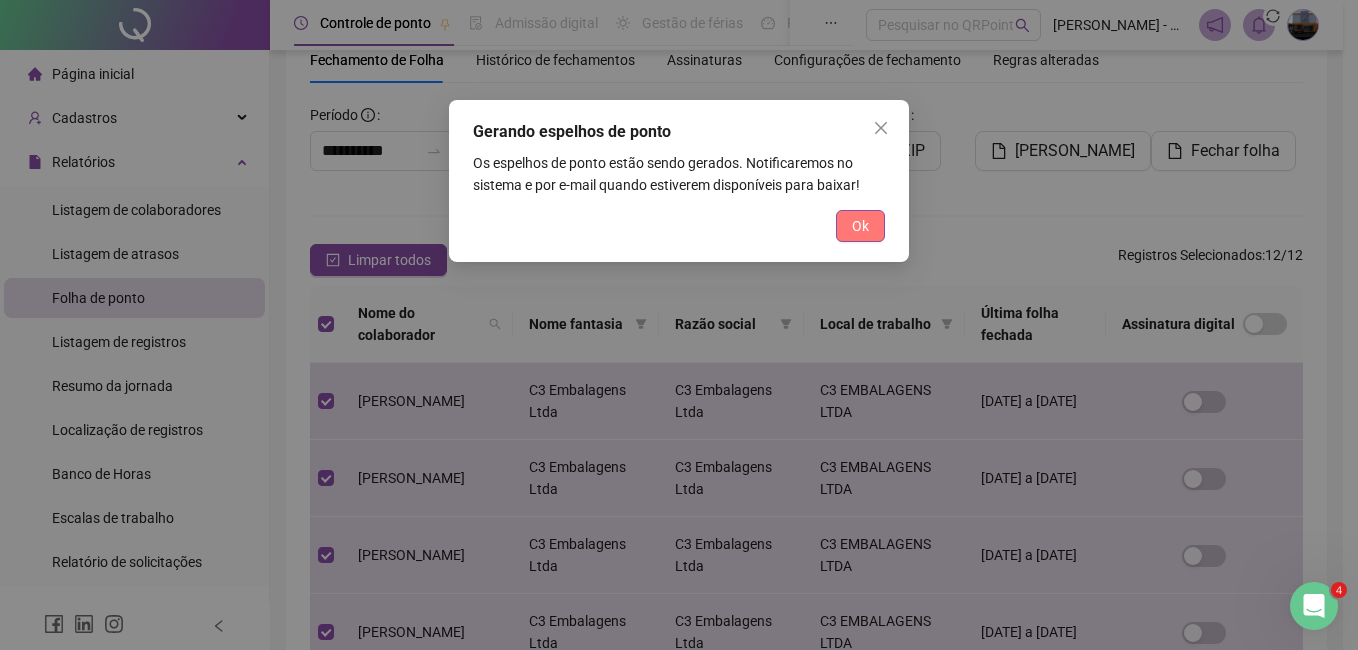click on "Ok" at bounding box center [860, 226] 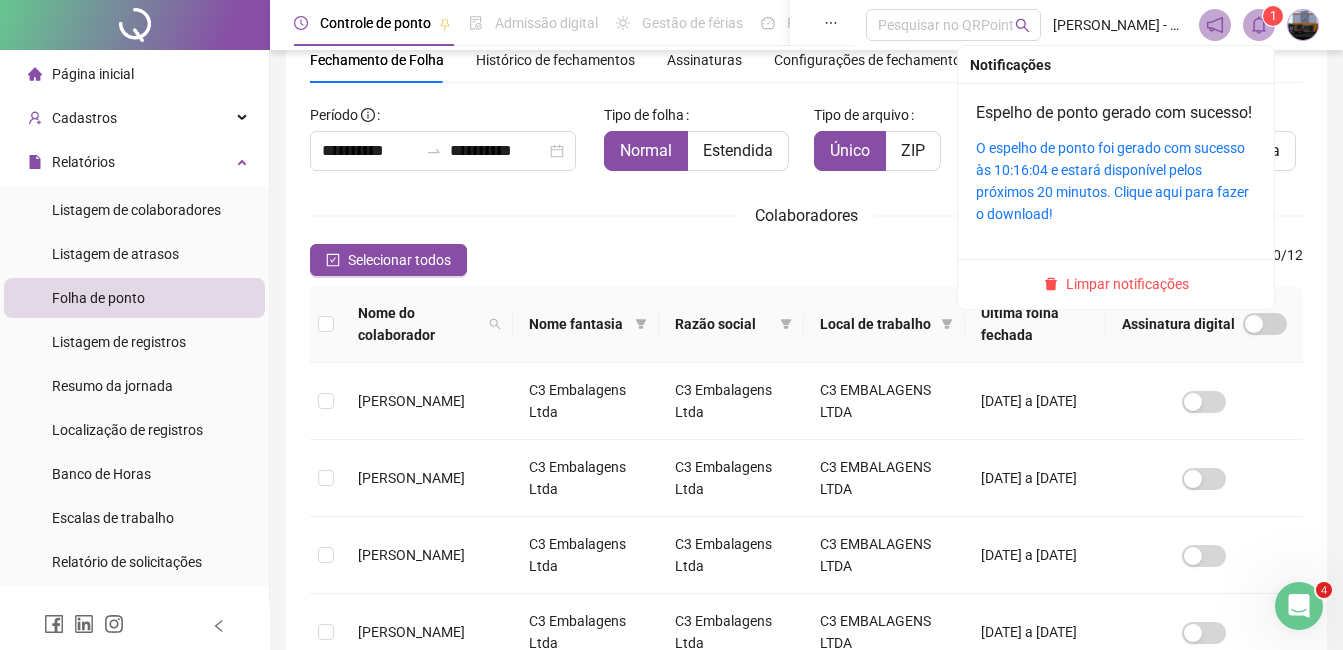 click on "1" at bounding box center (1273, 16) 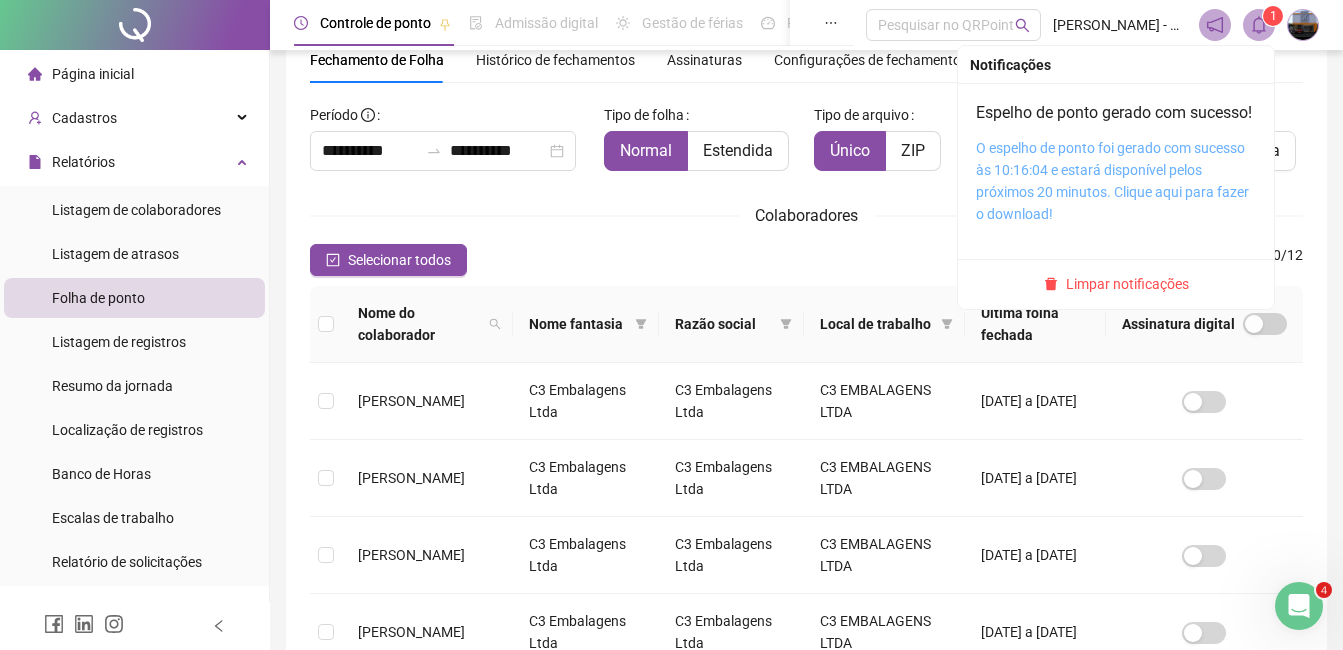 click on "O espelho de ponto foi gerado com sucesso às 10:16:04 e estará disponível pelos próximos 20 minutos.
Clique aqui para fazer o download!" at bounding box center [1112, 181] 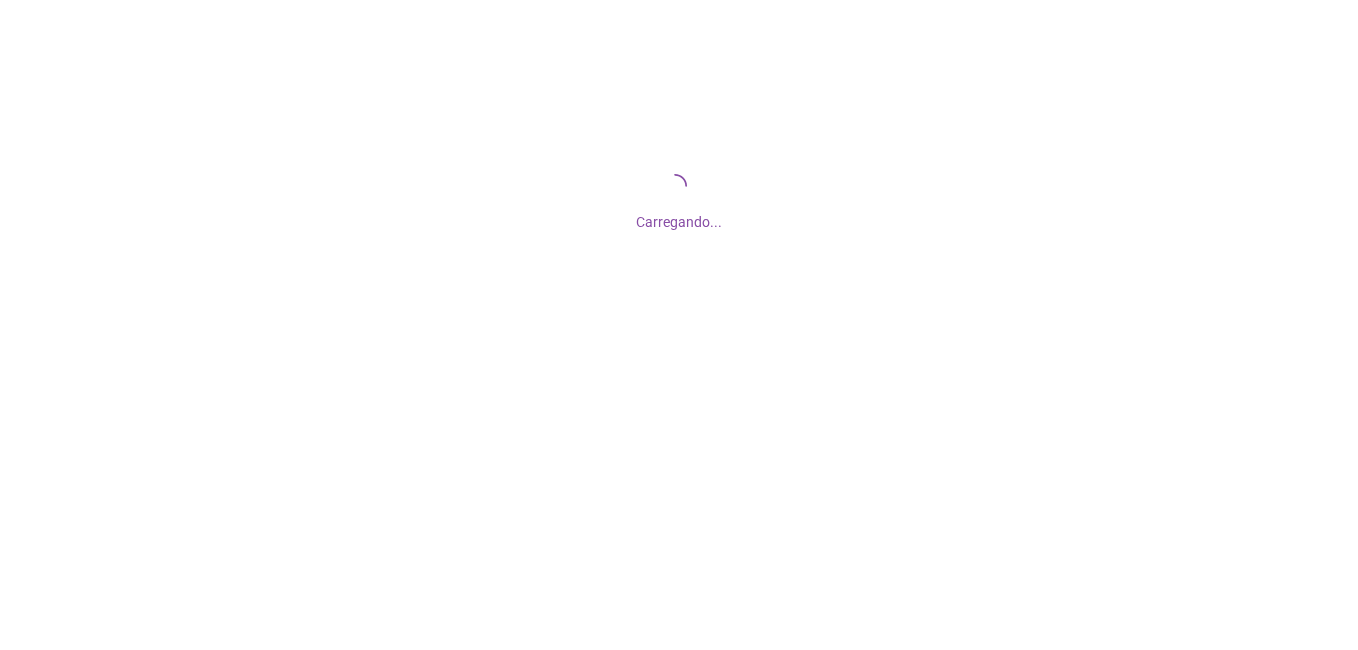 scroll, scrollTop: 0, scrollLeft: 0, axis: both 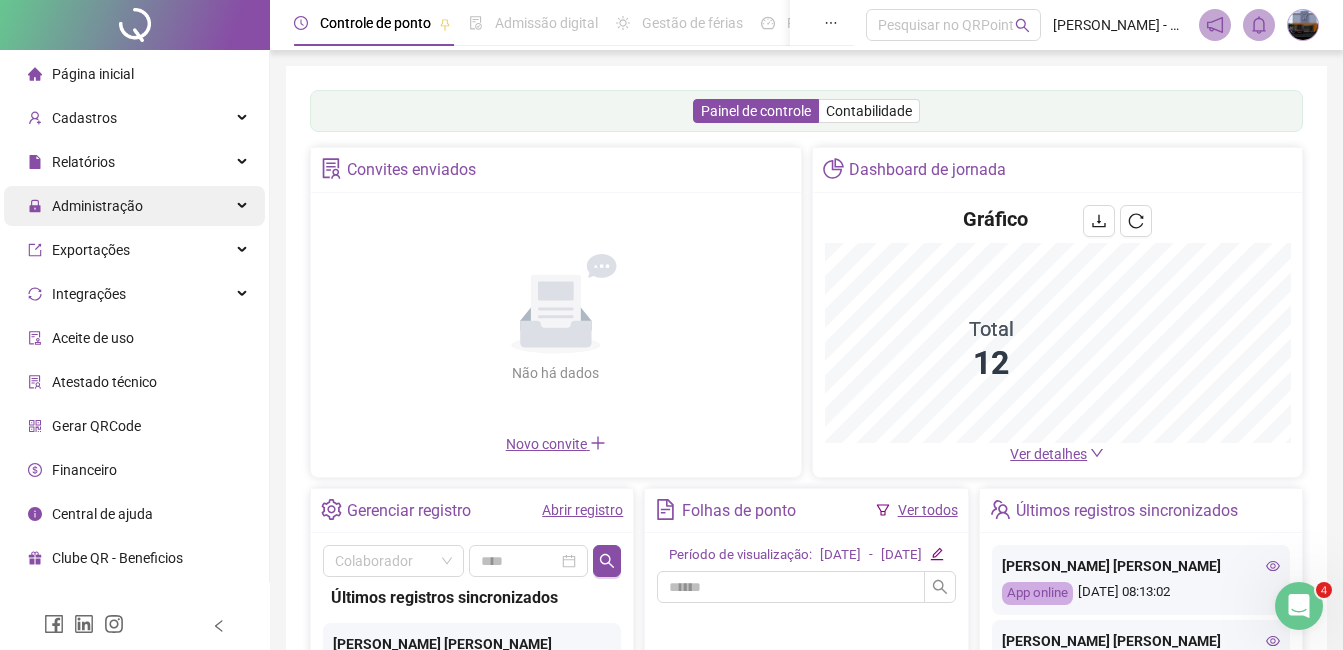 click on "Administração" at bounding box center [97, 206] 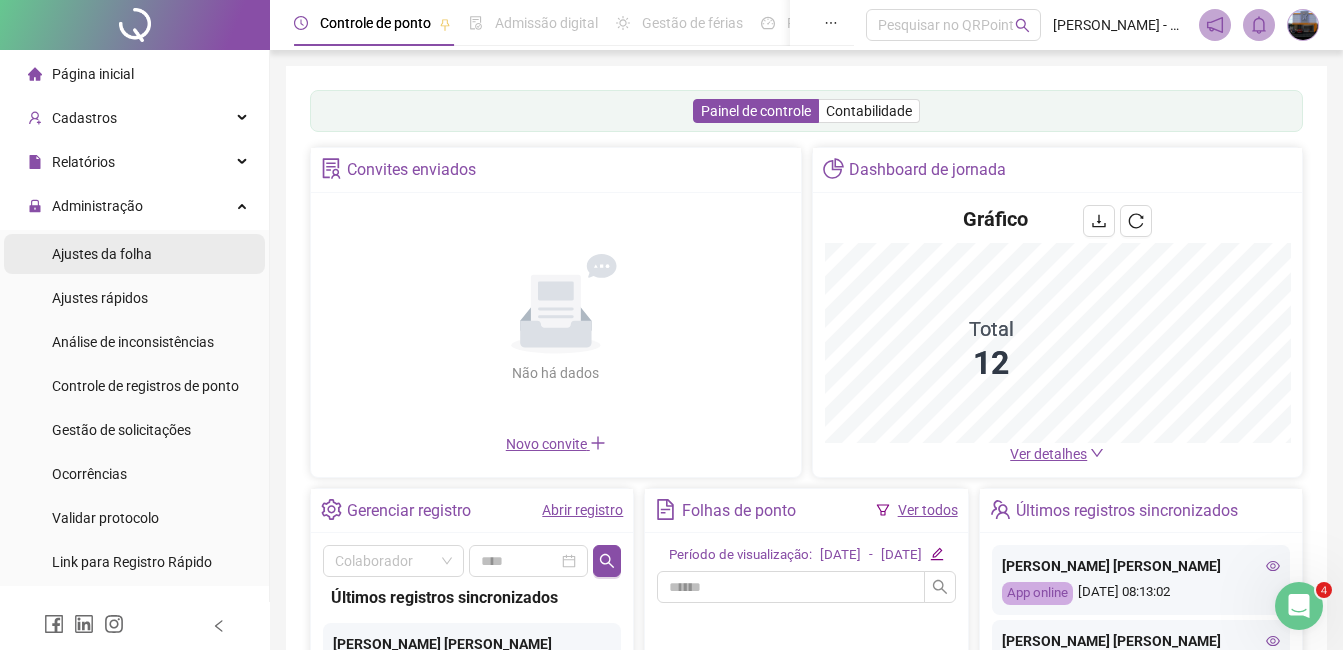 click on "Ajustes da folha" at bounding box center [102, 254] 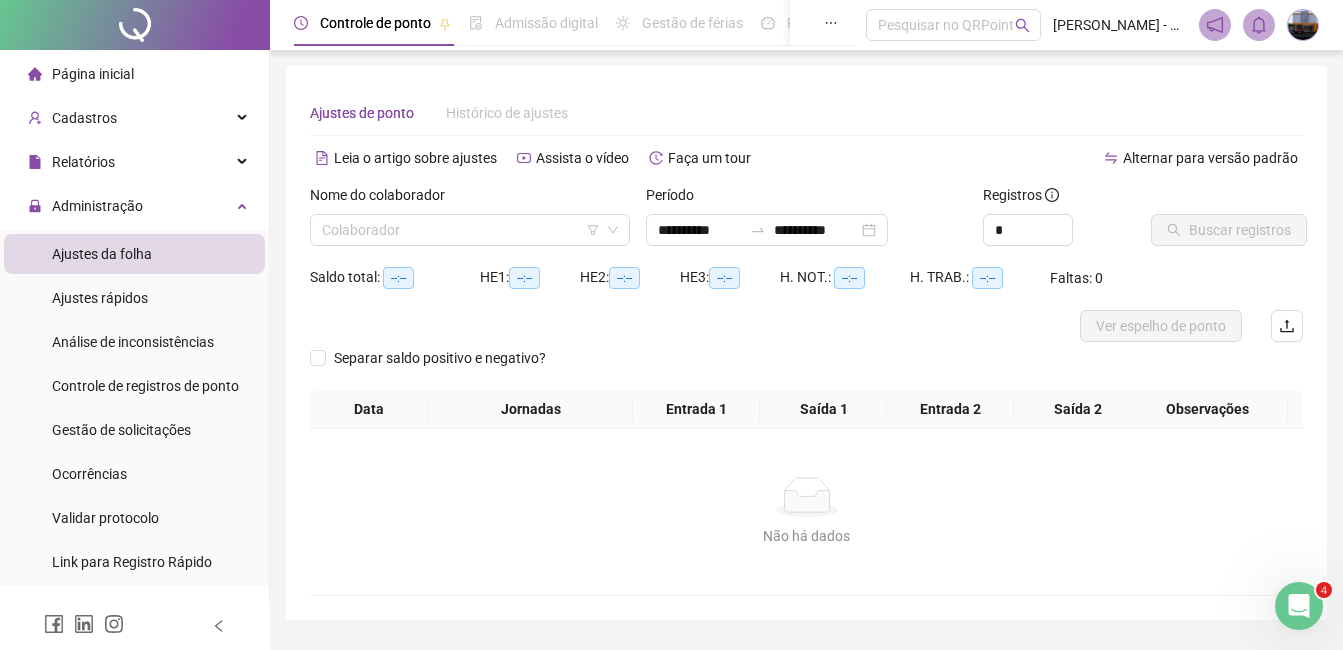 click at bounding box center (464, 230) 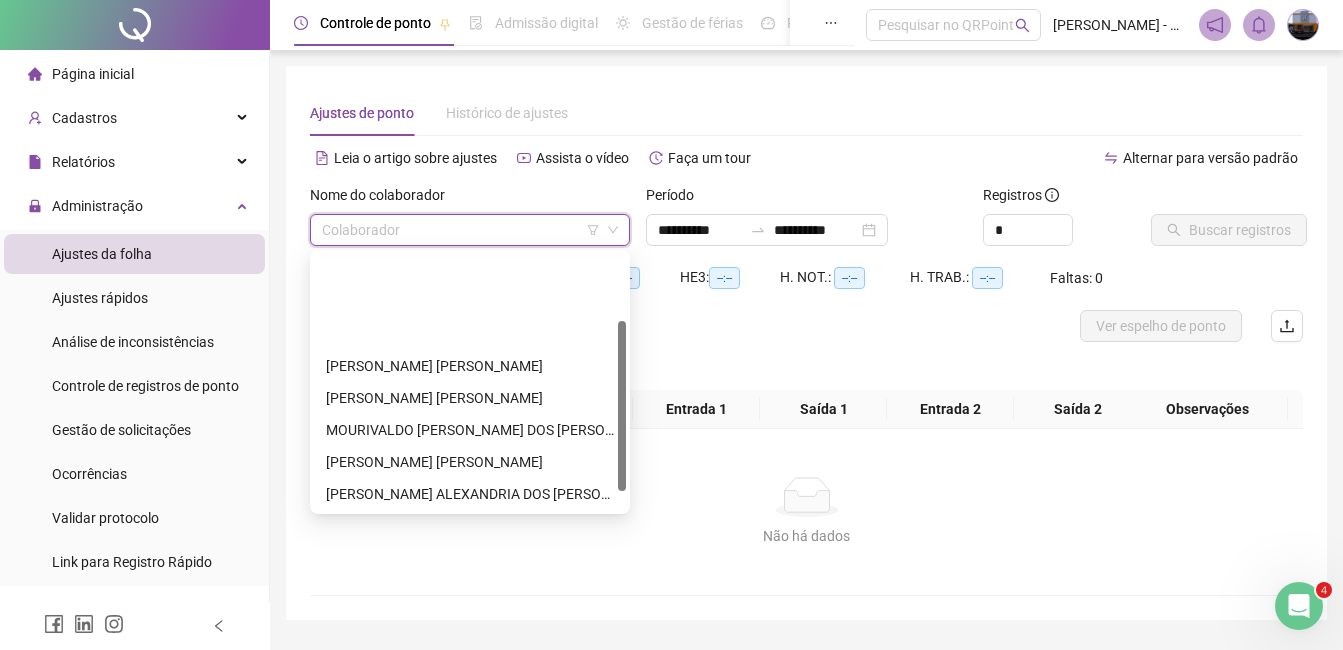 scroll, scrollTop: 128, scrollLeft: 0, axis: vertical 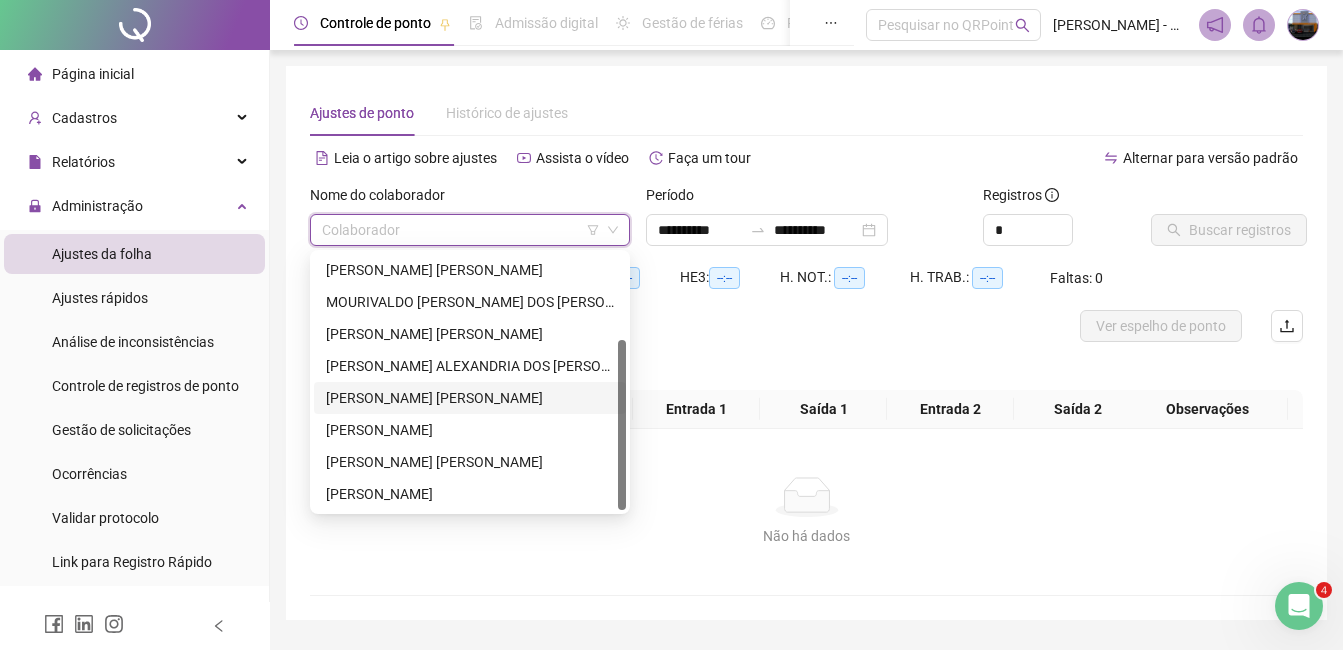 click on "[PERSON_NAME]" at bounding box center [470, 398] 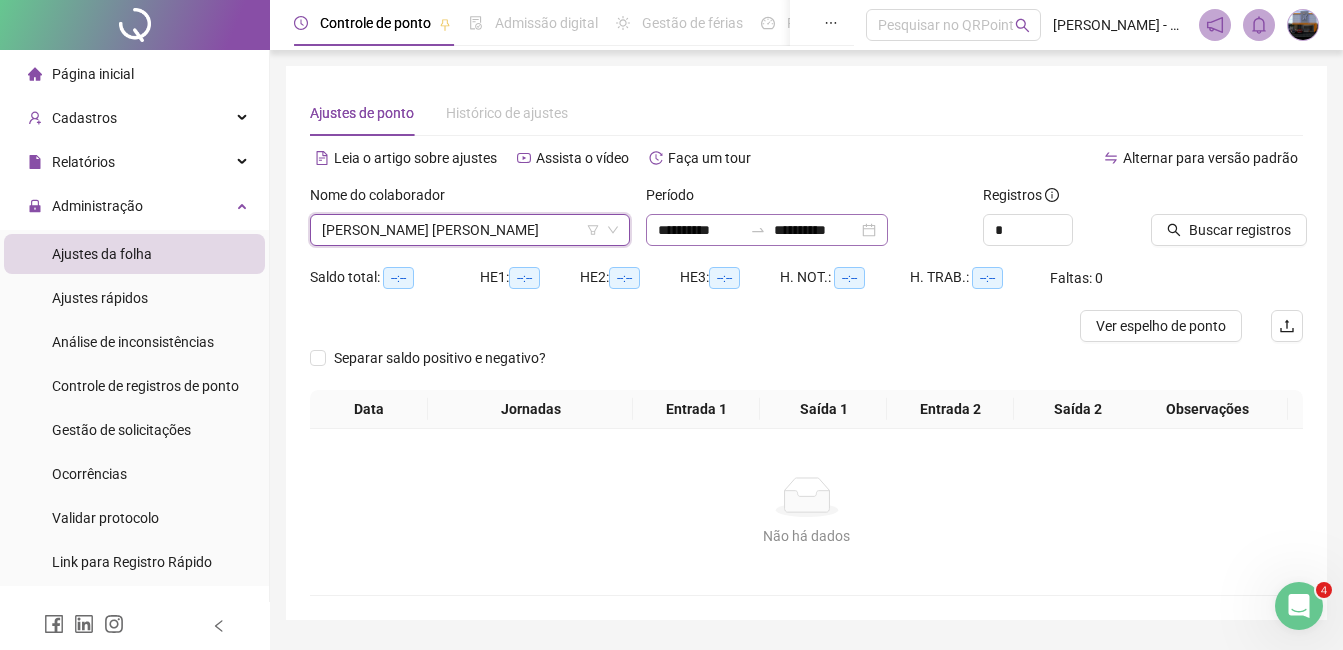 click on "**********" at bounding box center (767, 230) 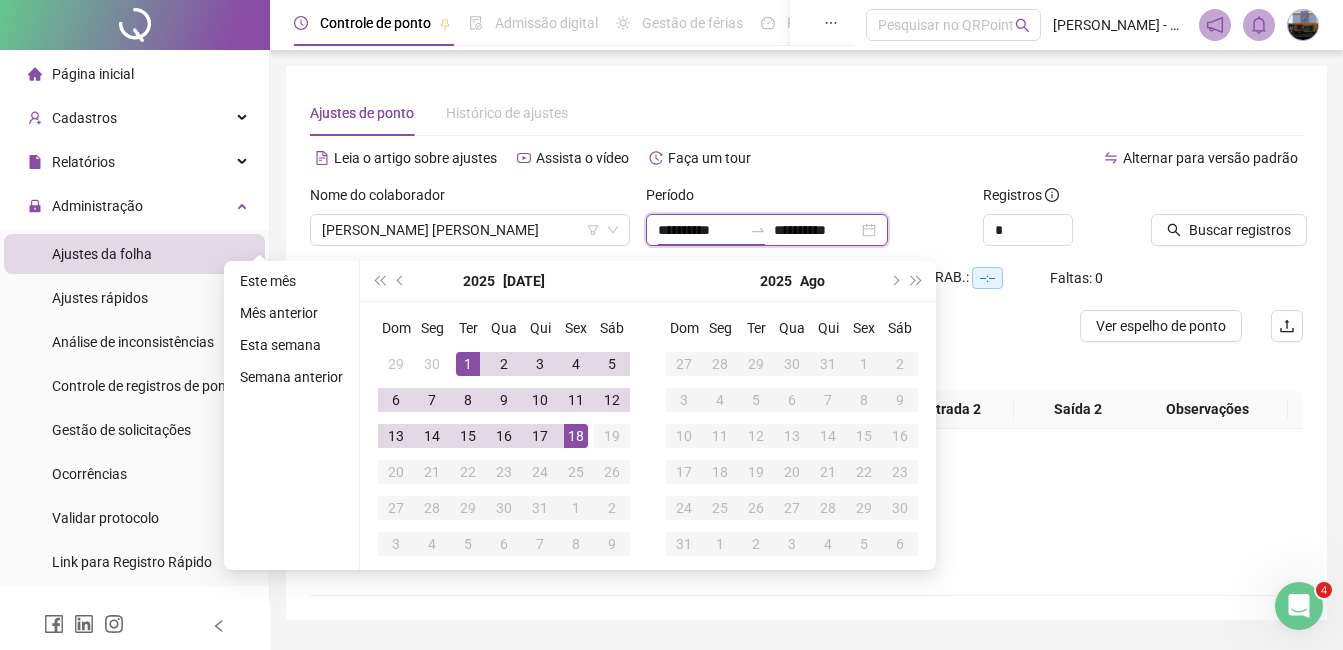 click on "**********" at bounding box center [700, 230] 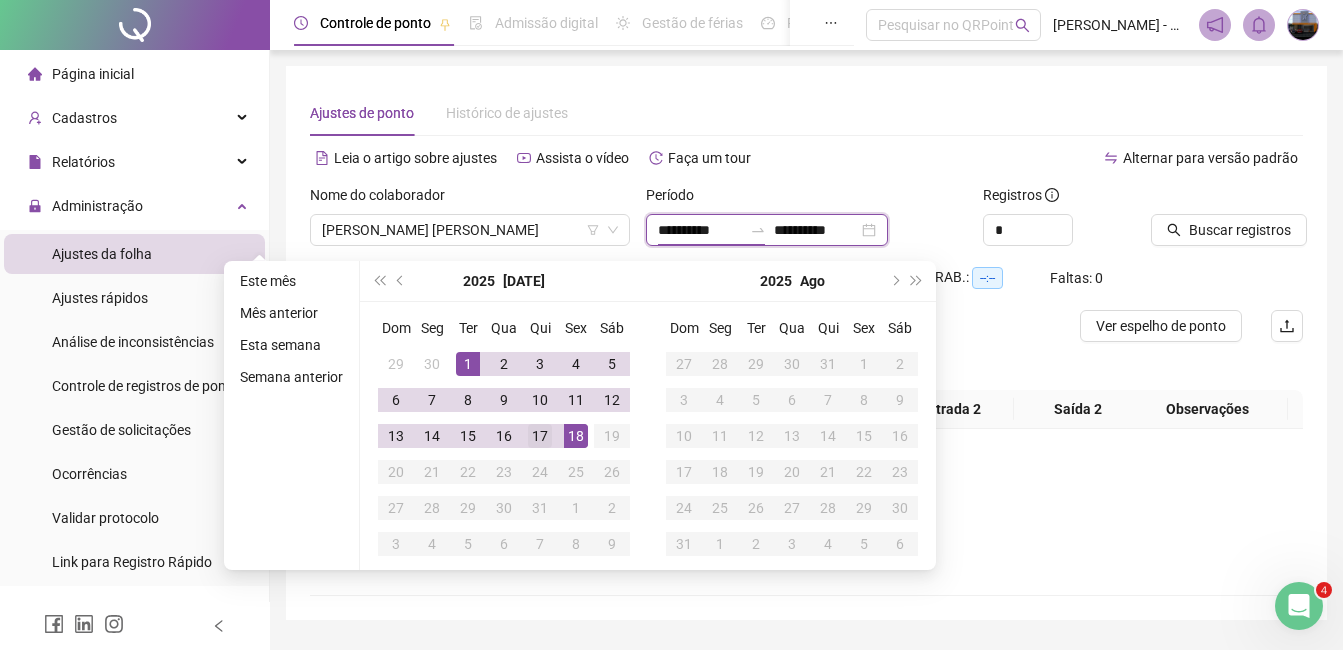 type on "**********" 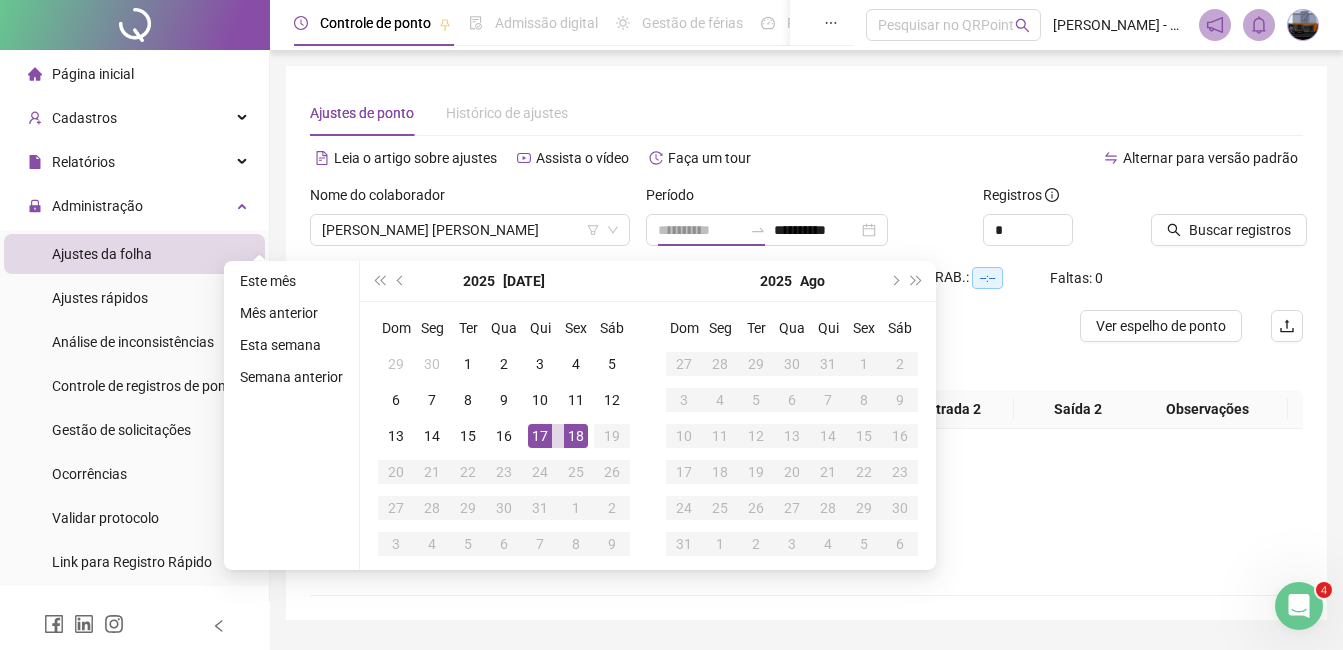 click on "17" at bounding box center (540, 436) 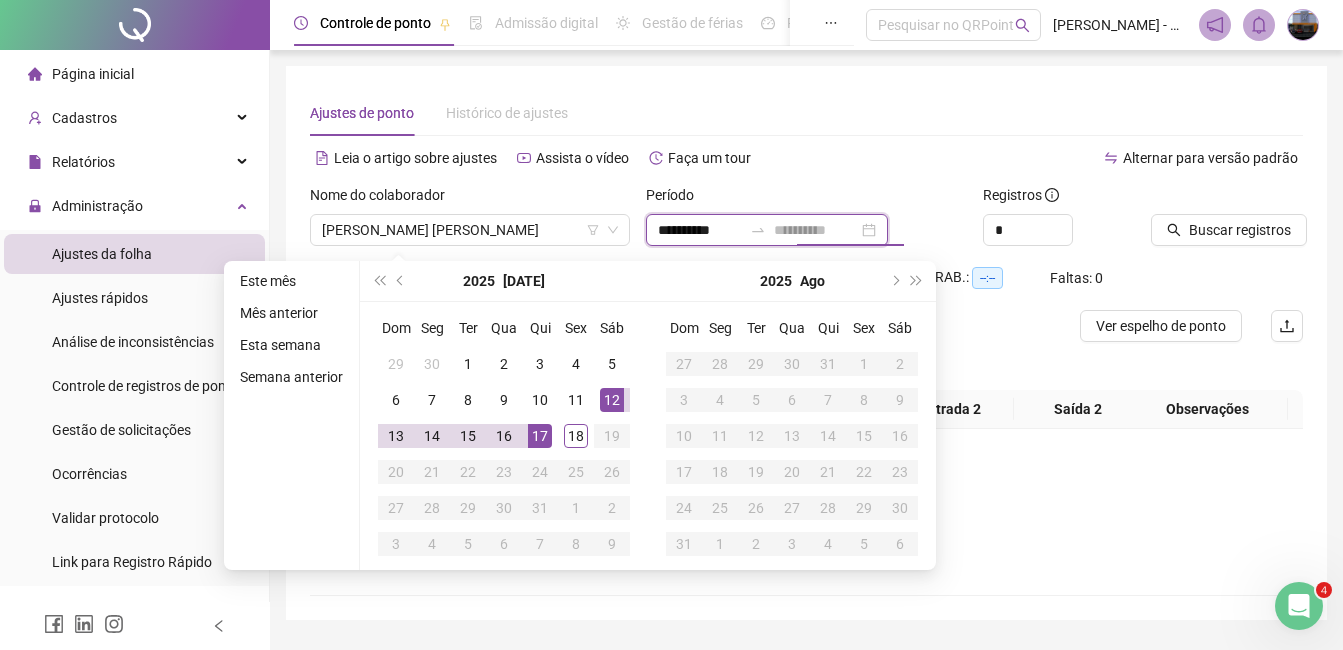 type on "**********" 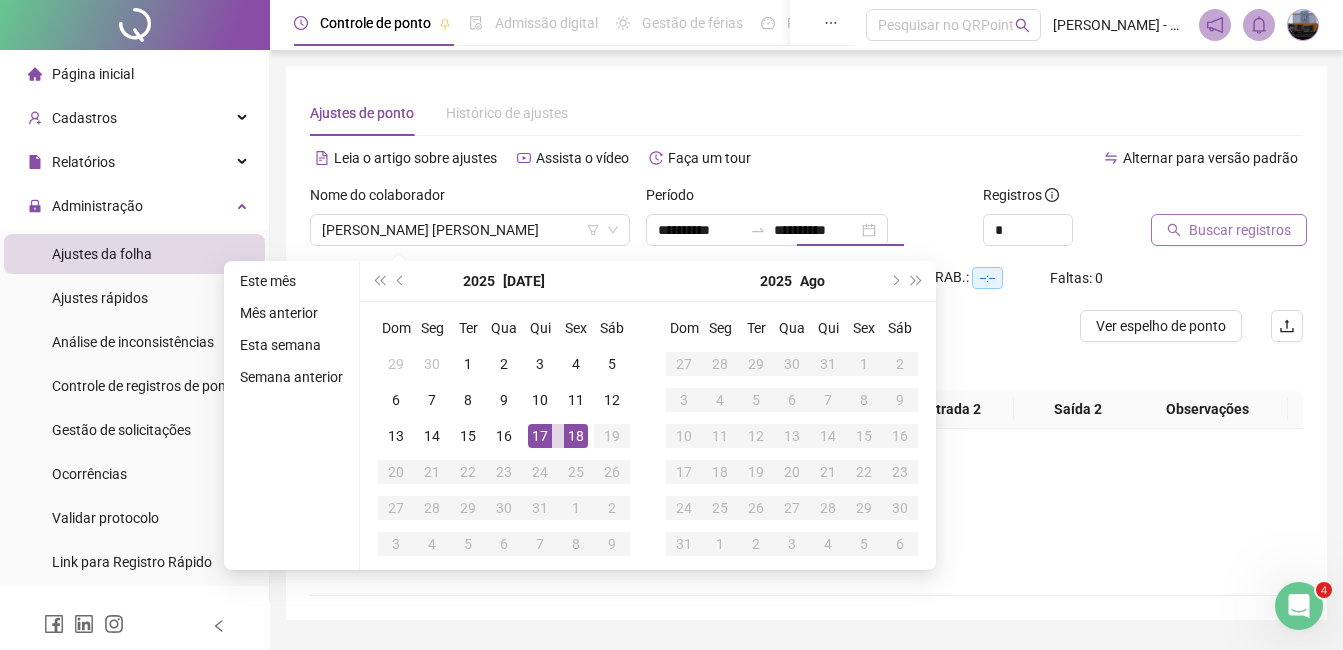 click on "Buscar registros" at bounding box center (1229, 230) 